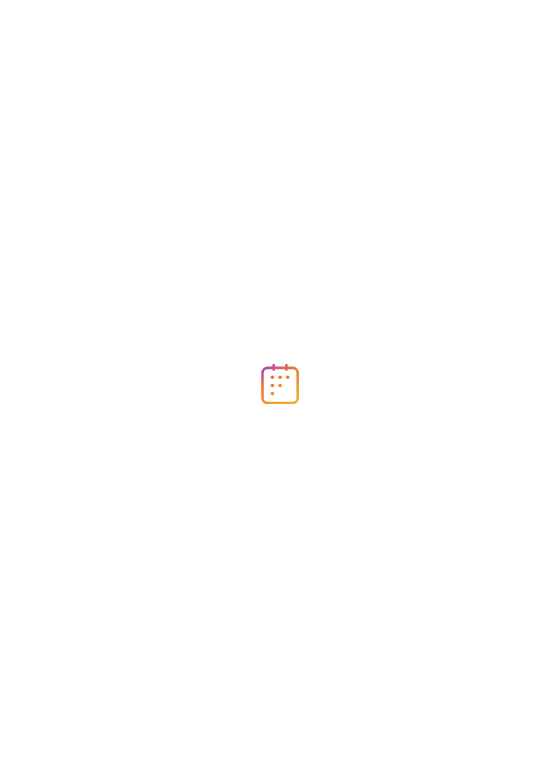 scroll, scrollTop: 0, scrollLeft: 0, axis: both 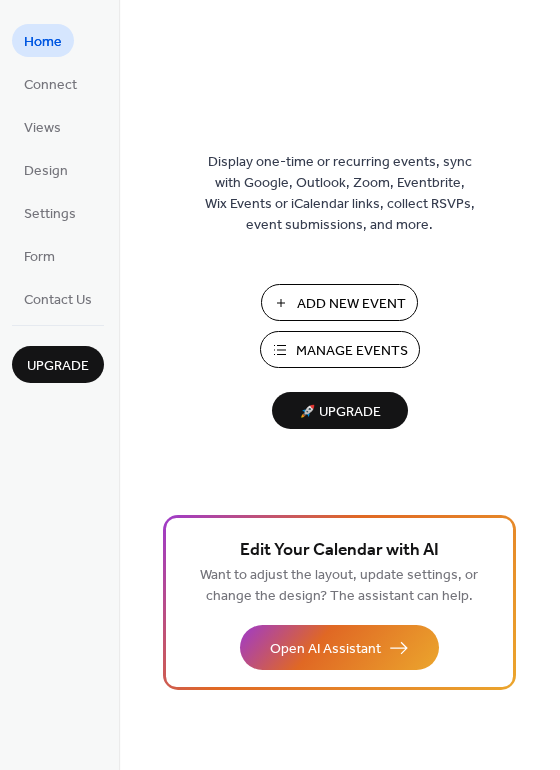 click on "Add New Event" at bounding box center (351, 304) 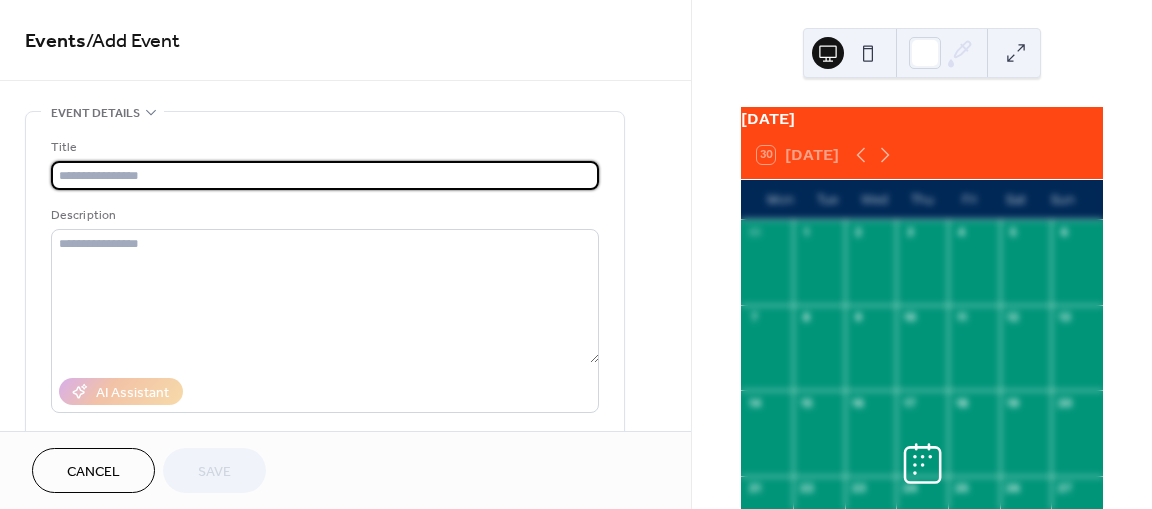 scroll, scrollTop: 0, scrollLeft: 0, axis: both 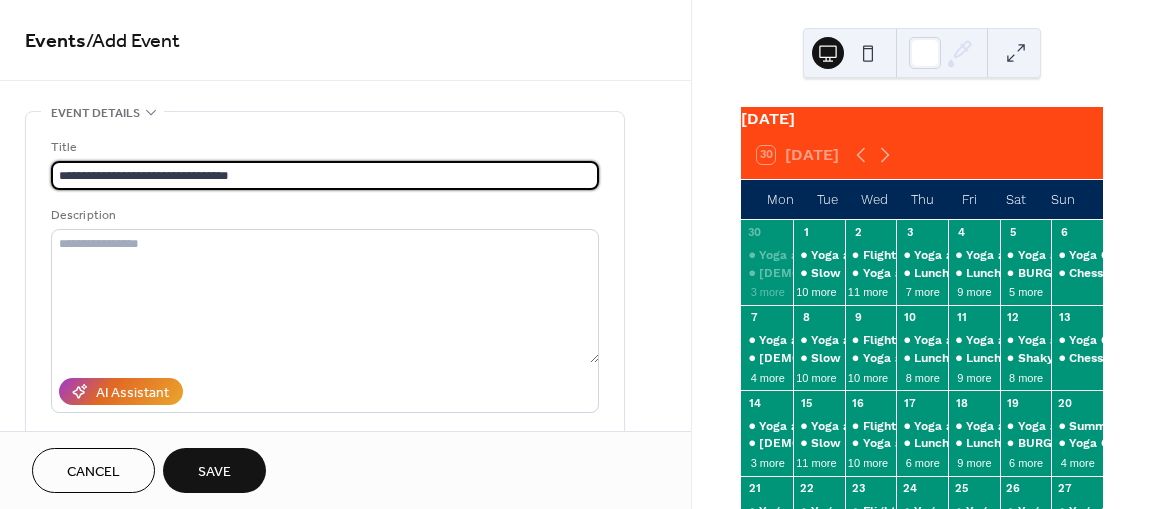 type on "**********" 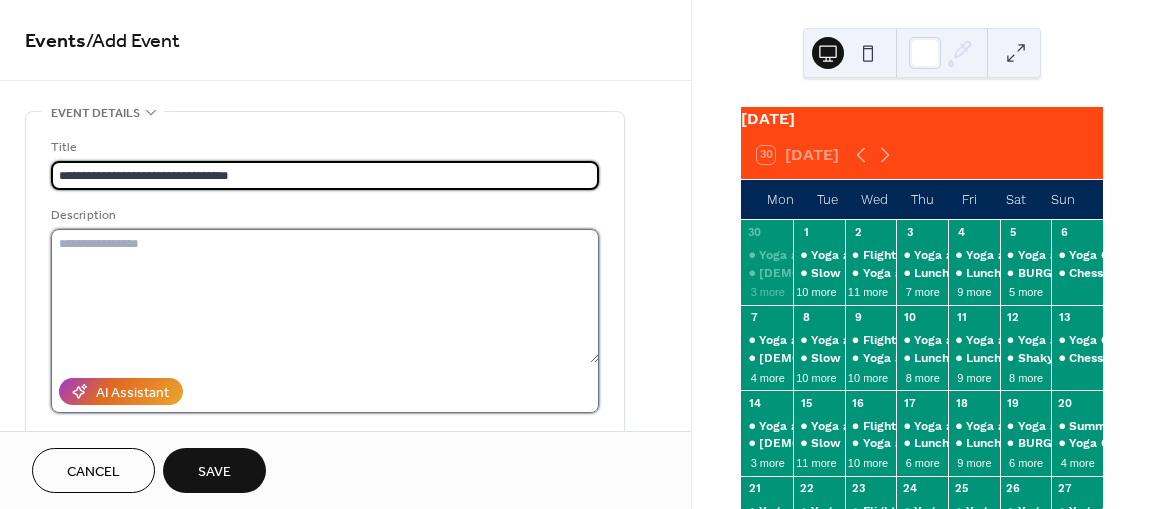 click at bounding box center (325, 296) 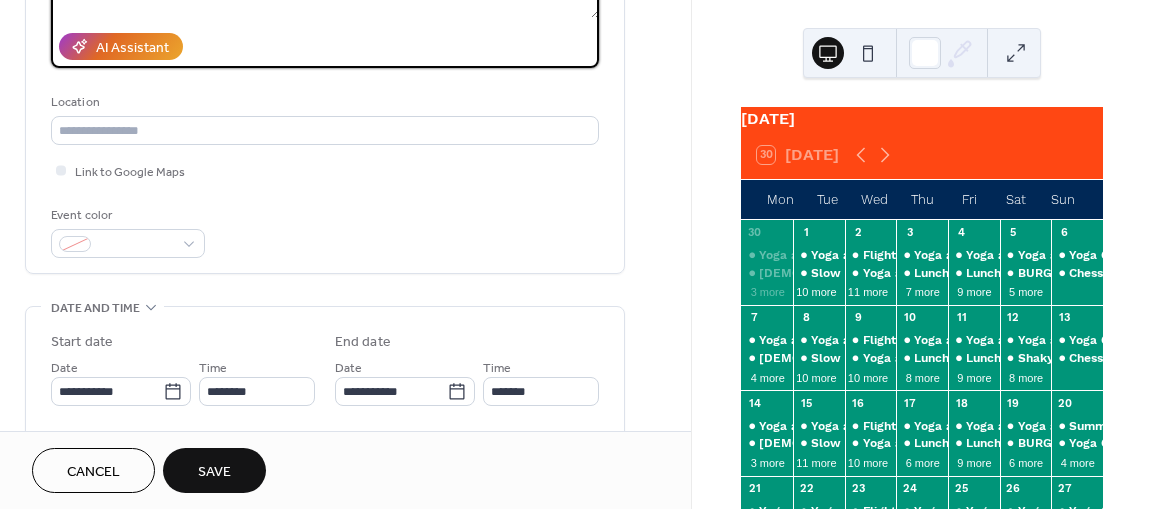 scroll, scrollTop: 364, scrollLeft: 0, axis: vertical 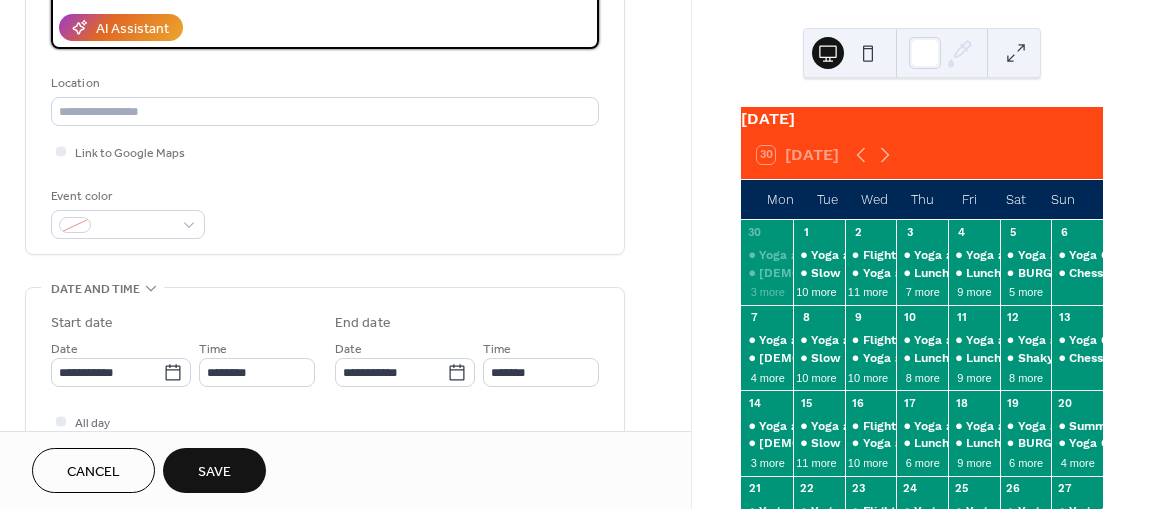 type on "**********" 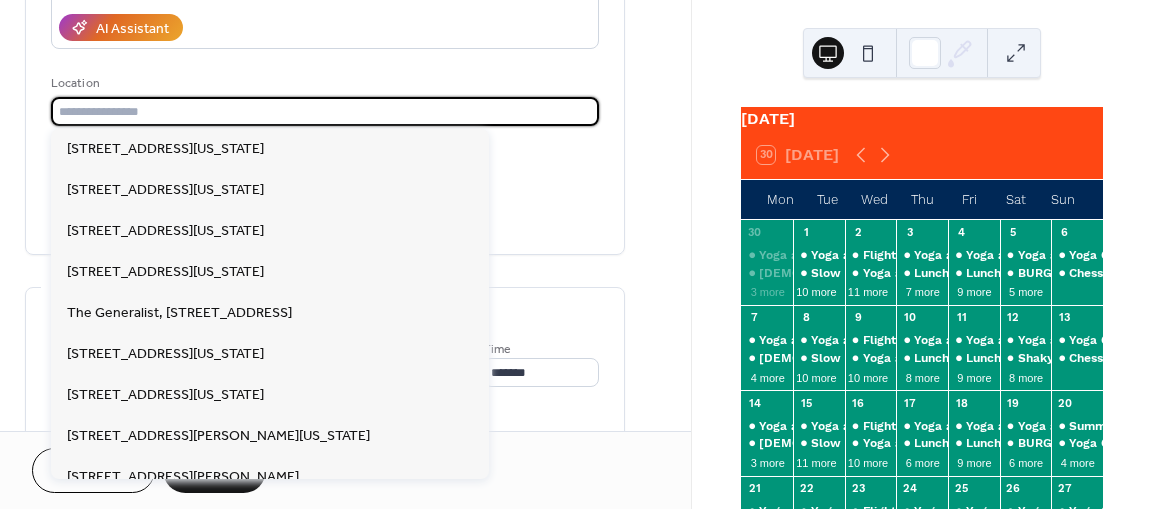 drag, startPoint x: 194, startPoint y: 319, endPoint x: 128, endPoint y: 111, distance: 218.22008 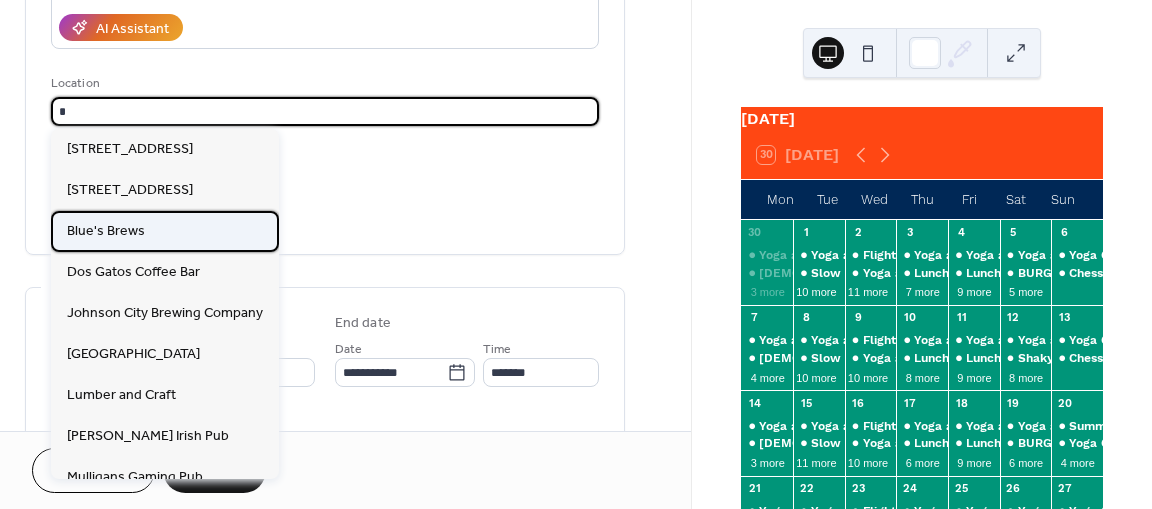 click on "Blue's Brews" at bounding box center (106, 231) 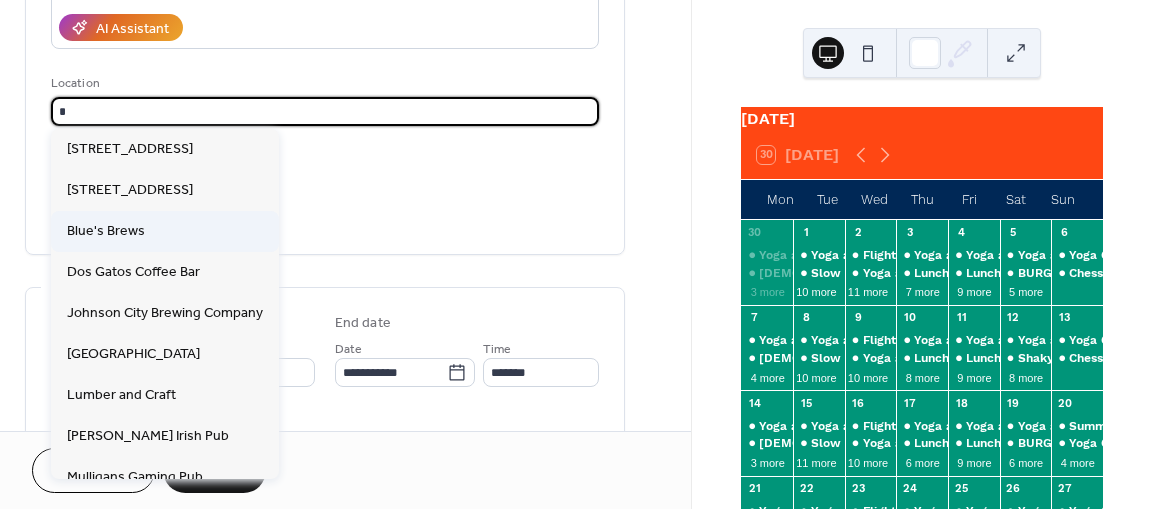 type on "**********" 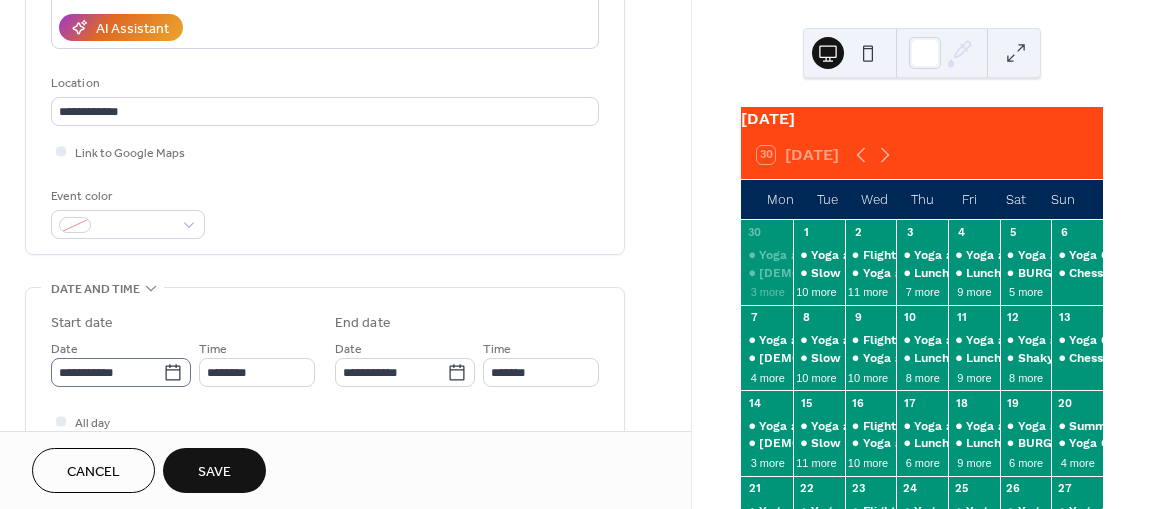 click 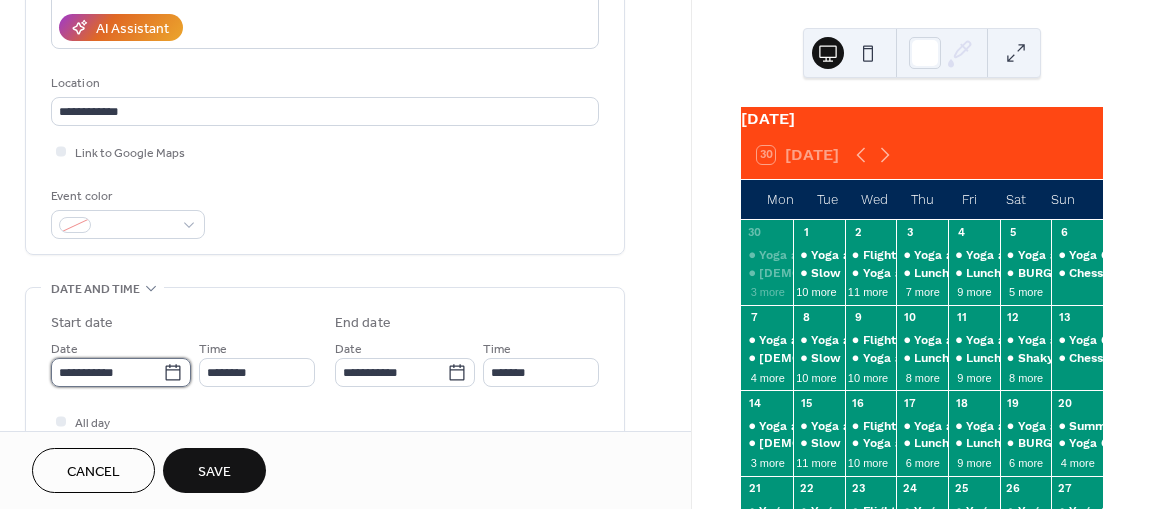 click on "**********" at bounding box center (107, 372) 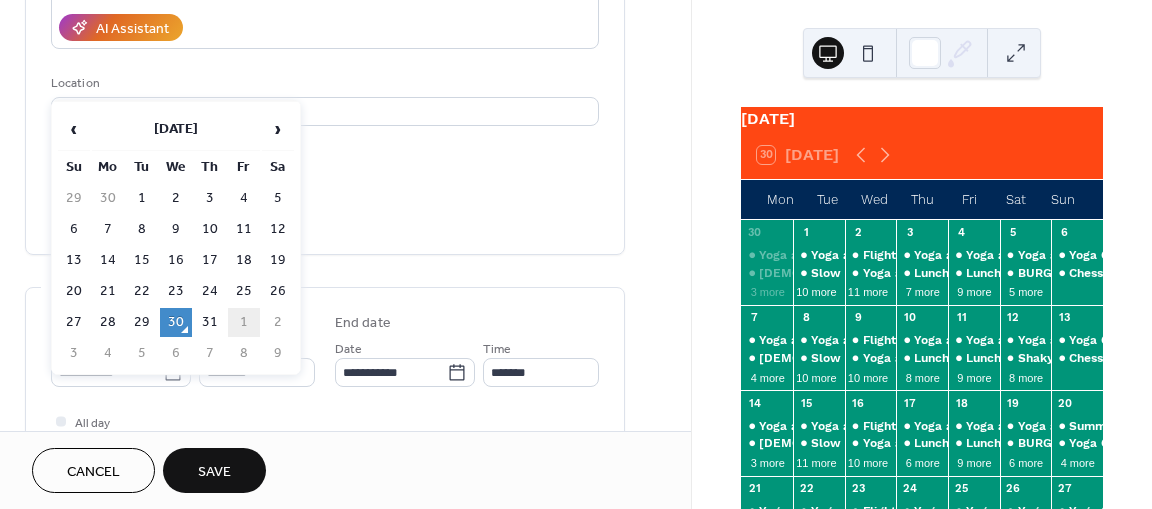 click on "1" at bounding box center [244, 322] 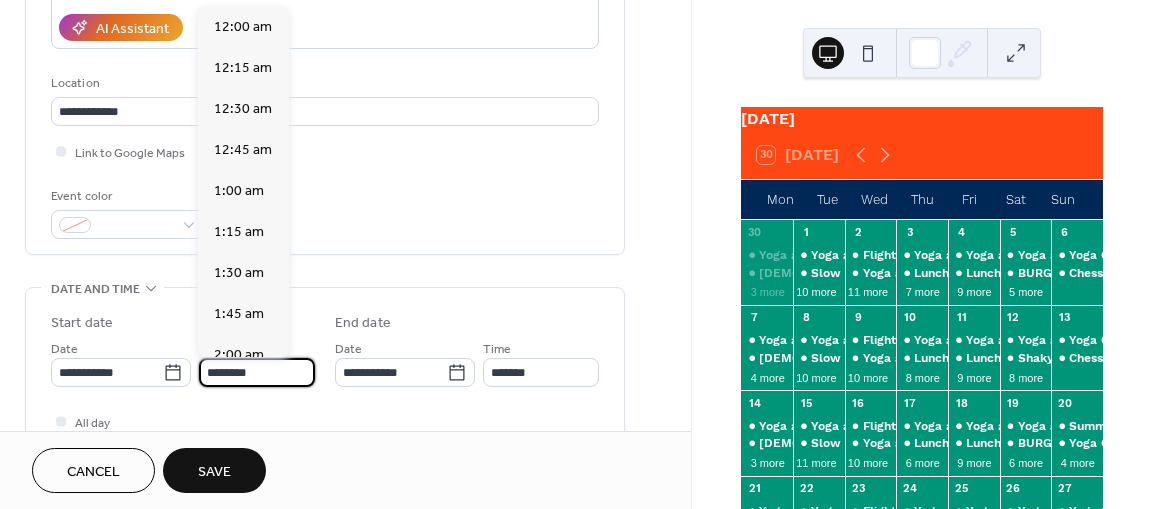 click on "********" at bounding box center (257, 372) 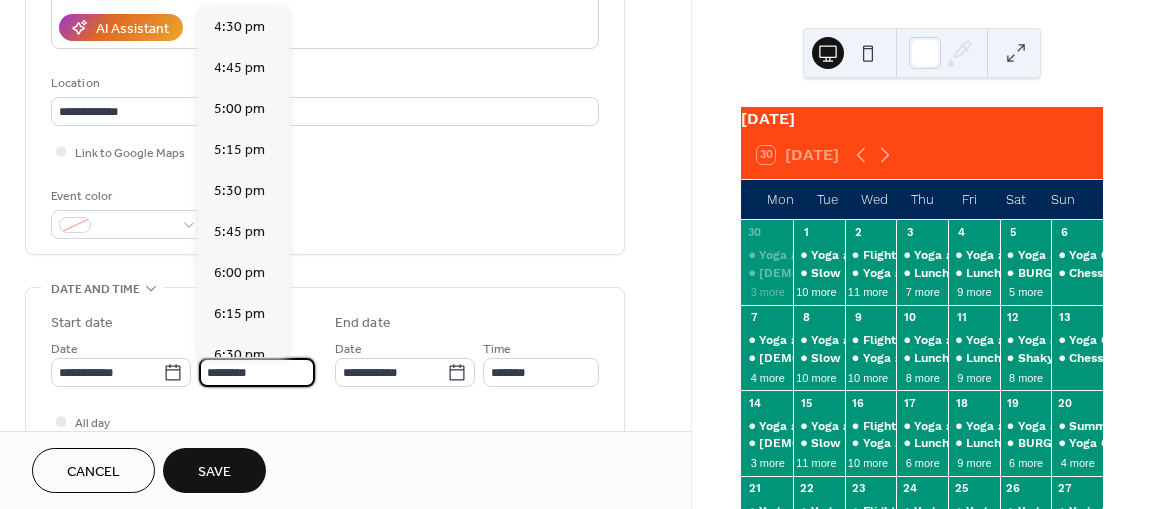 scroll, scrollTop: 2707, scrollLeft: 0, axis: vertical 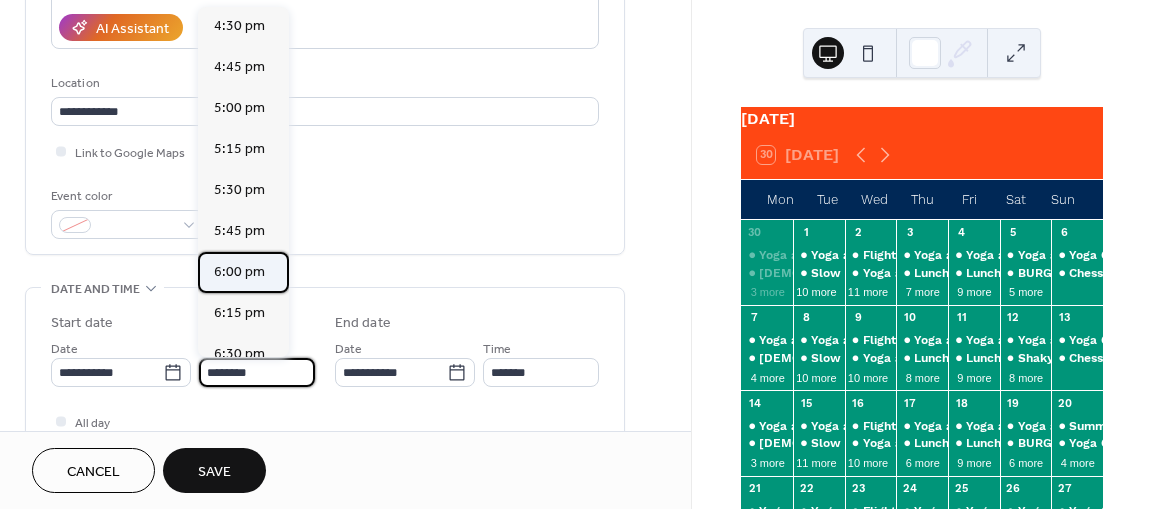 click on "6:00 pm" at bounding box center [239, 271] 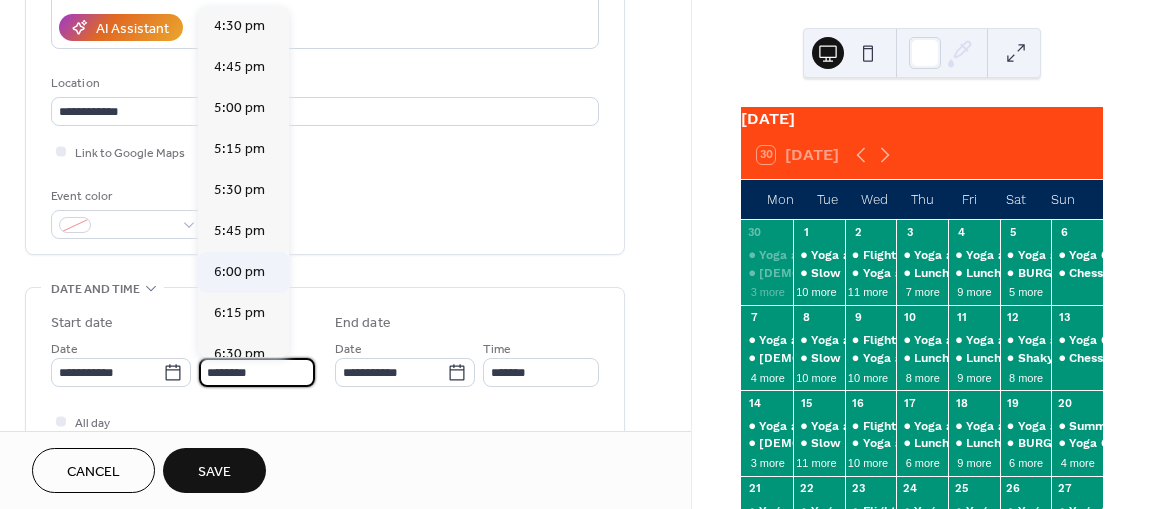 type on "*******" 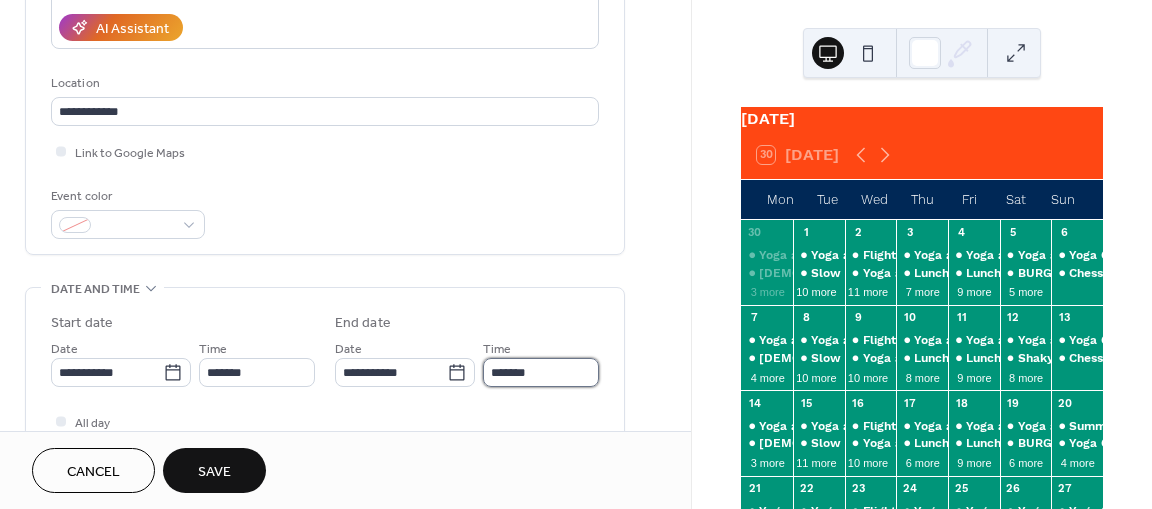 click on "*******" at bounding box center (541, 372) 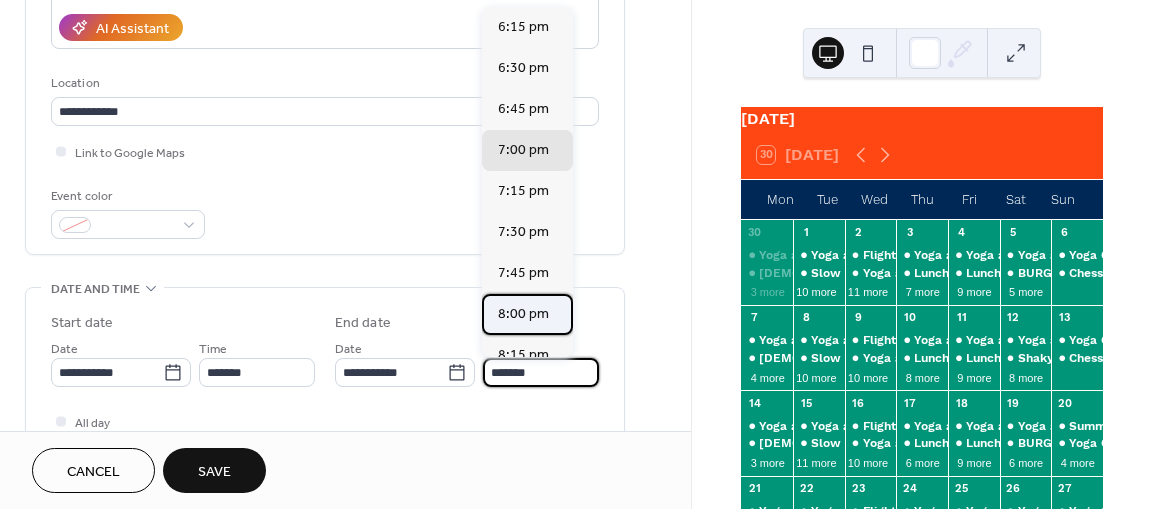 click on "8:00 pm" at bounding box center (523, 313) 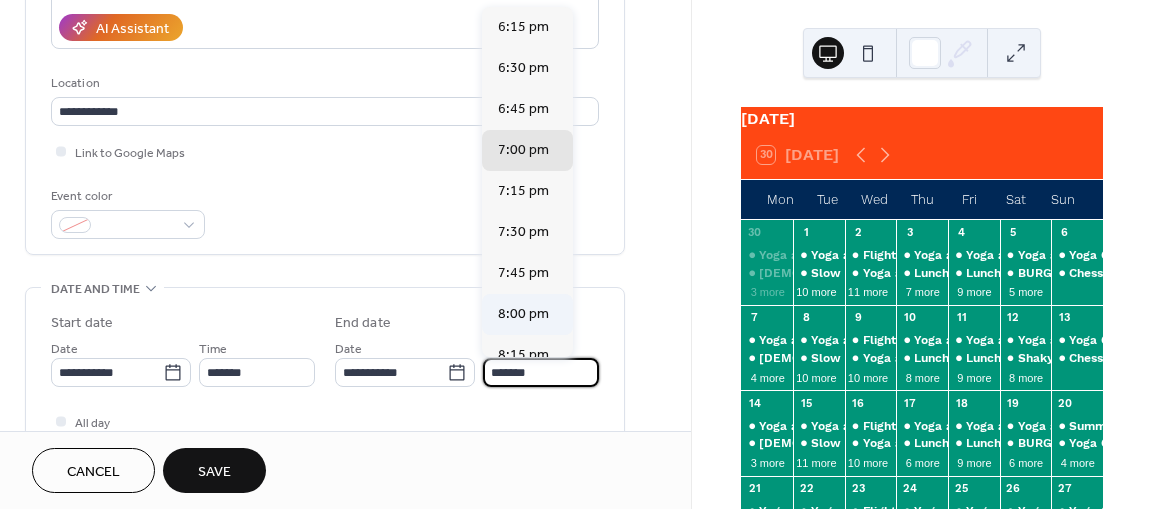 type on "*******" 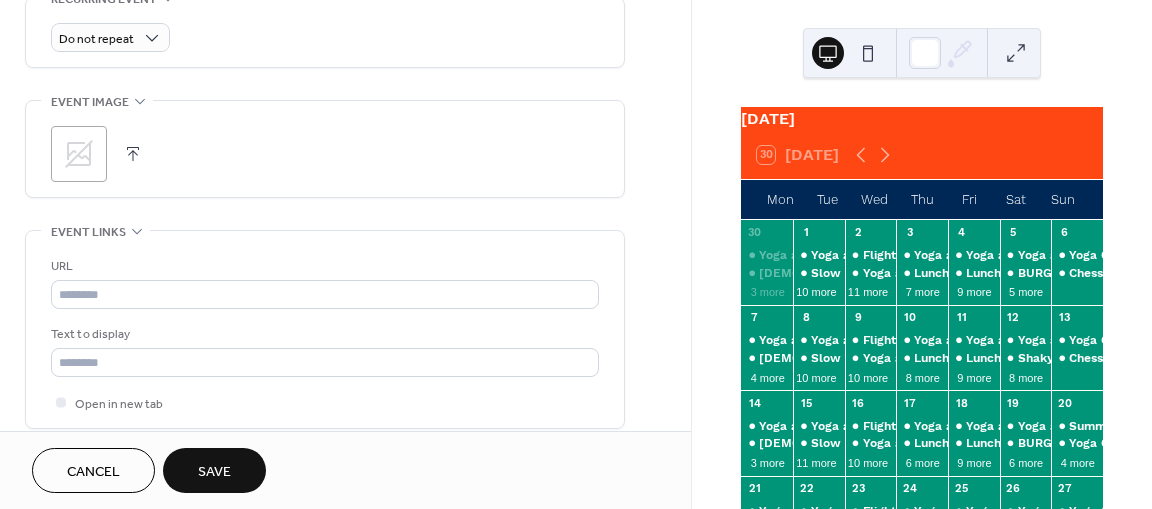 scroll, scrollTop: 888, scrollLeft: 0, axis: vertical 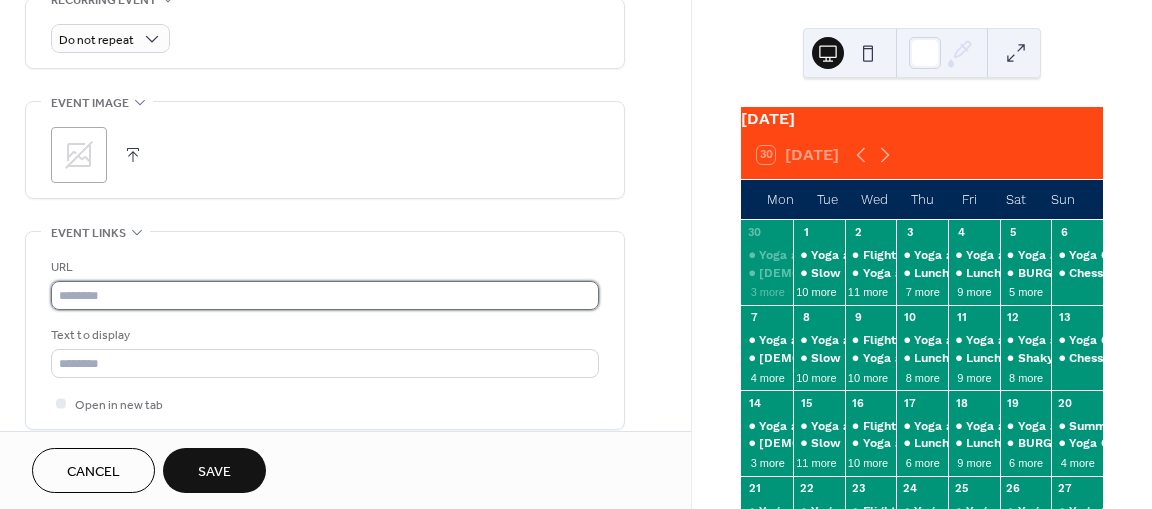 click at bounding box center [325, 295] 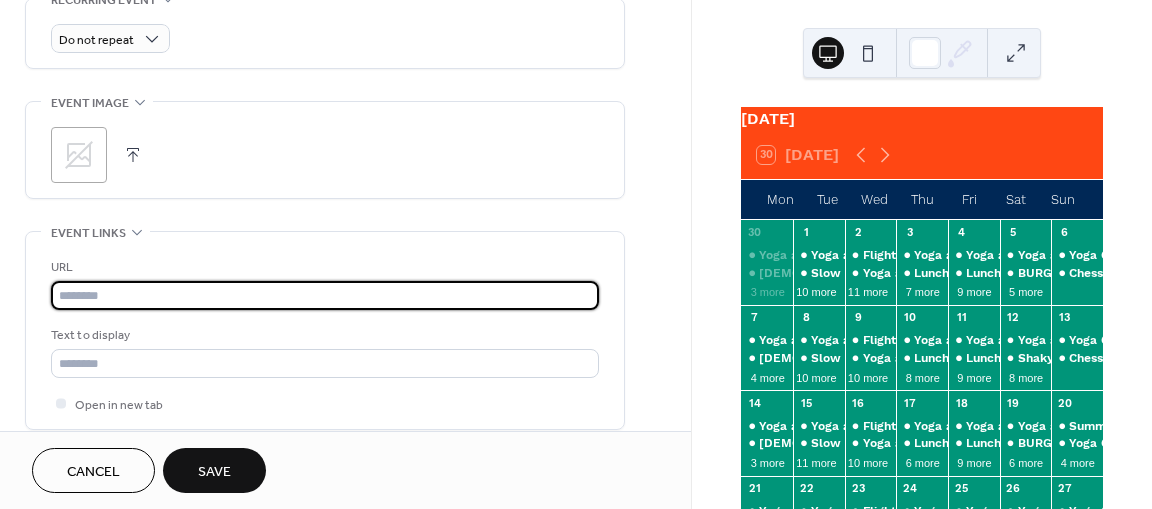 paste on "**********" 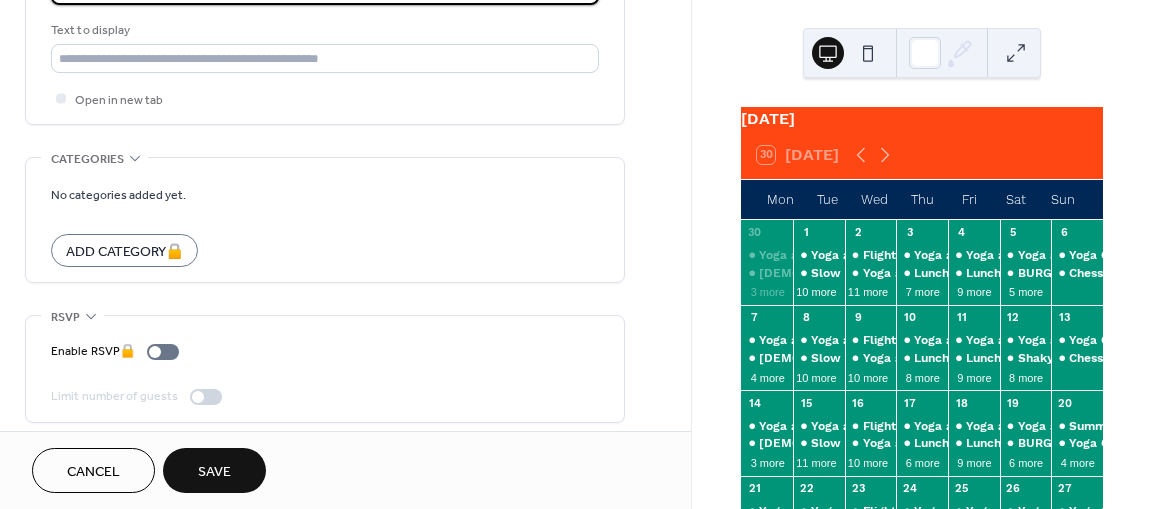 scroll, scrollTop: 1199, scrollLeft: 0, axis: vertical 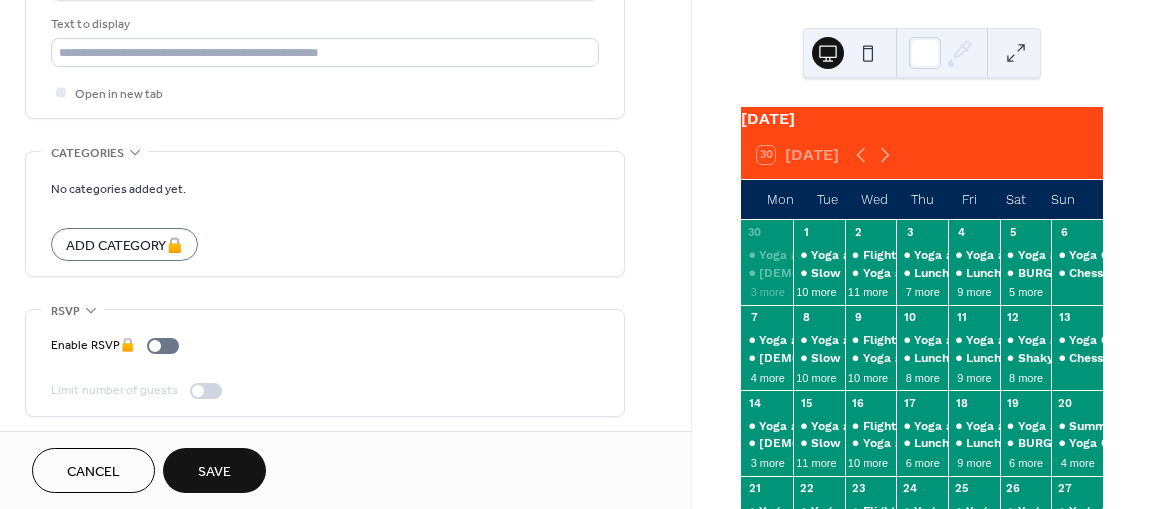 type on "**********" 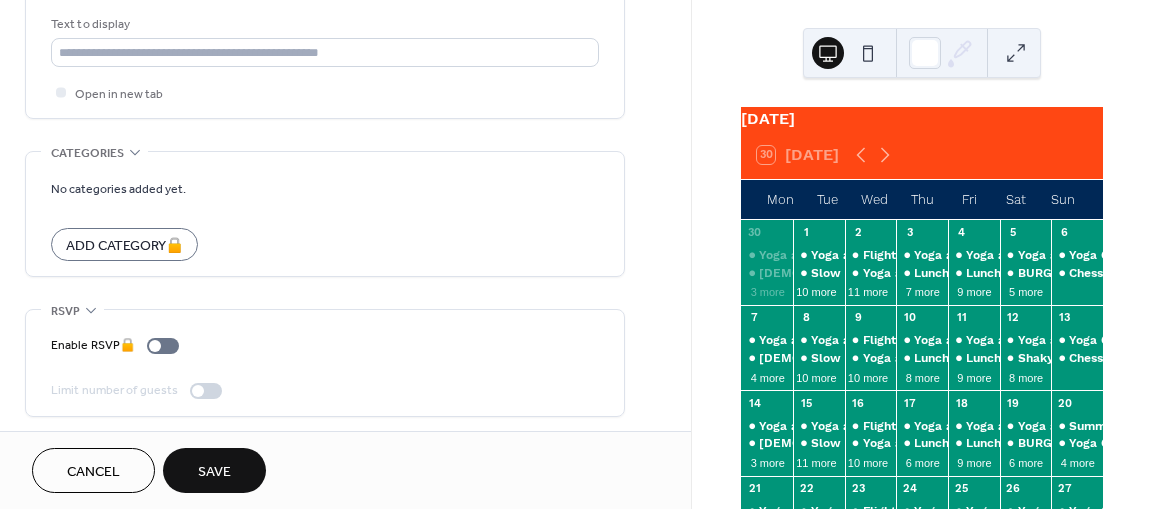 click on "Save" at bounding box center [214, 472] 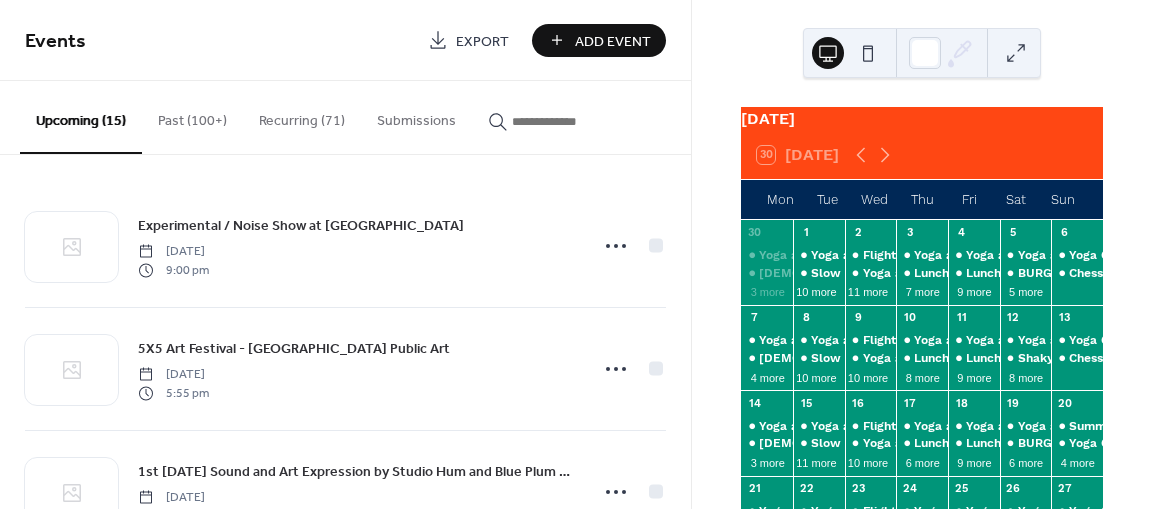 click on "Add Event" at bounding box center [613, 41] 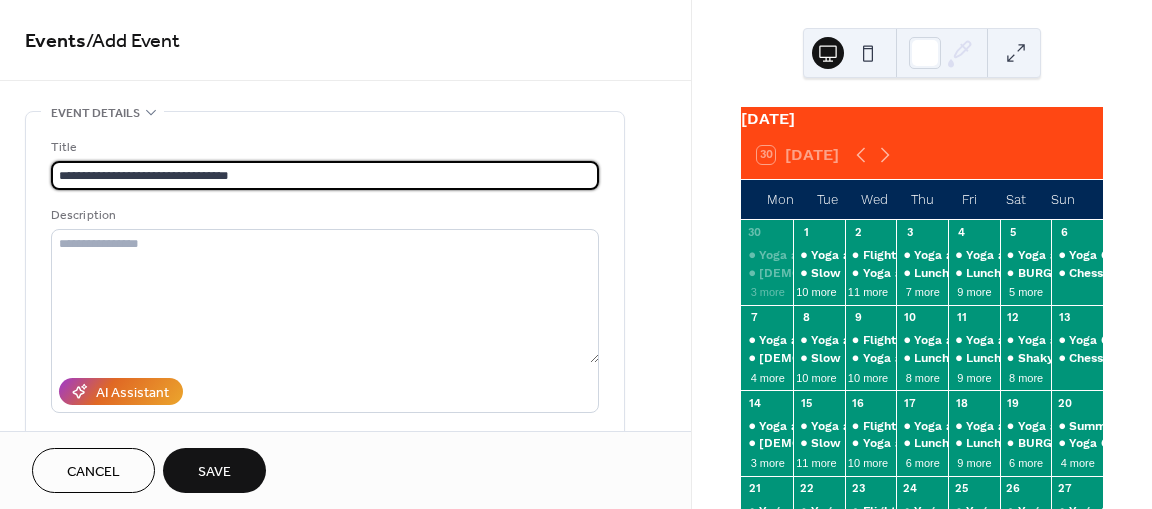type on "**********" 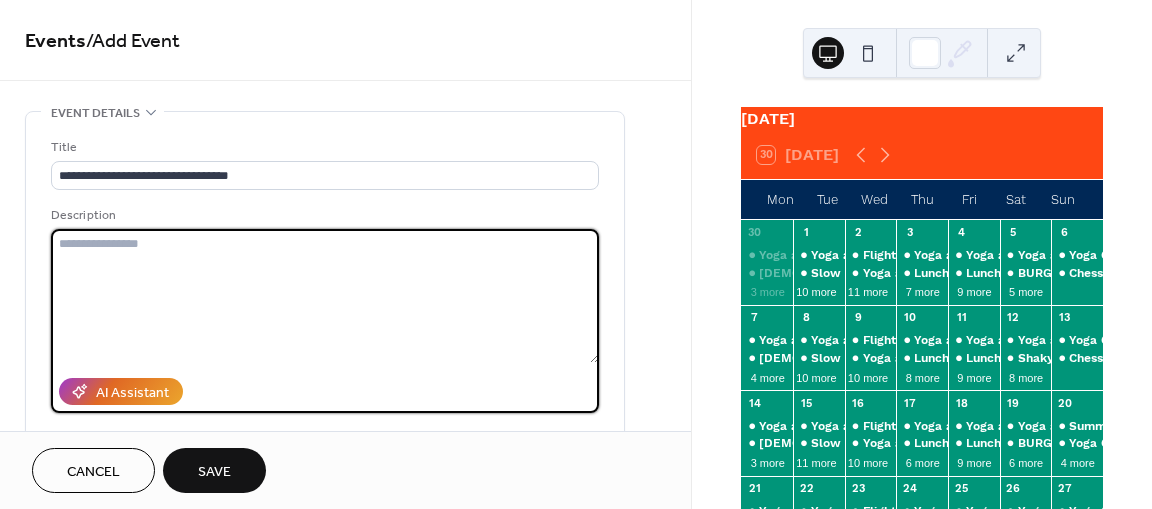 click at bounding box center (325, 296) 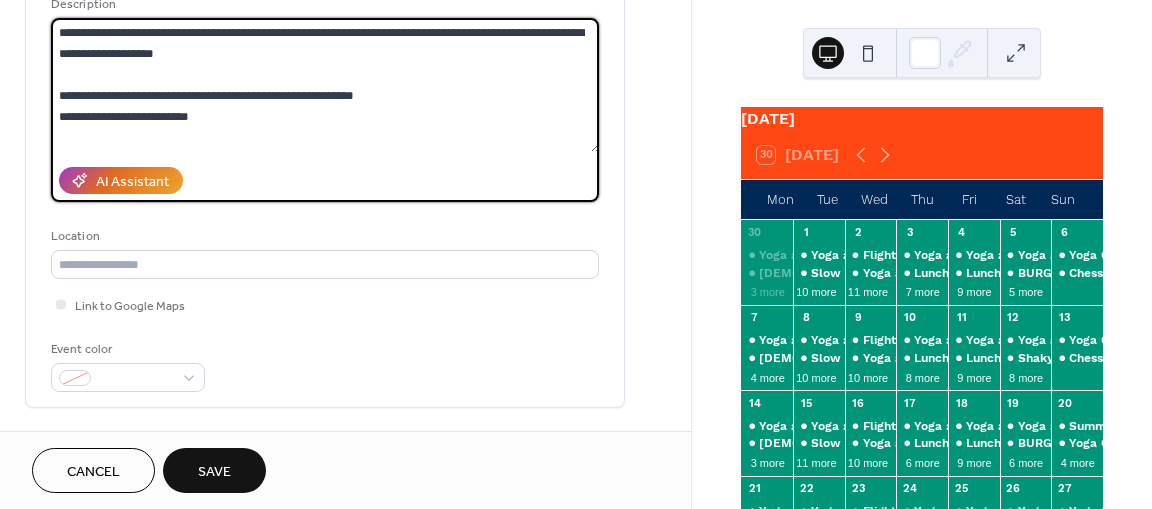 scroll, scrollTop: 262, scrollLeft: 0, axis: vertical 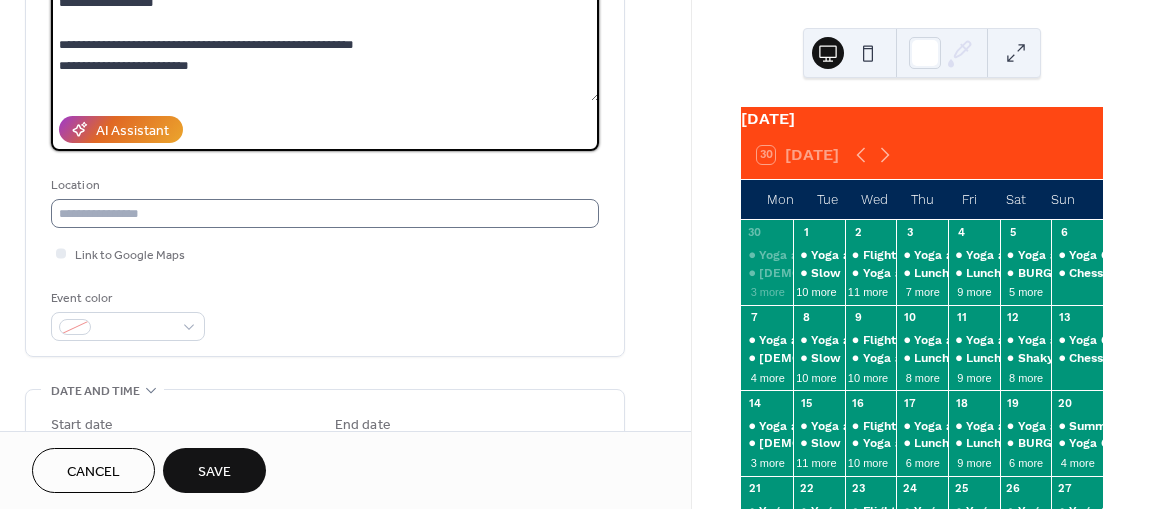 type on "**********" 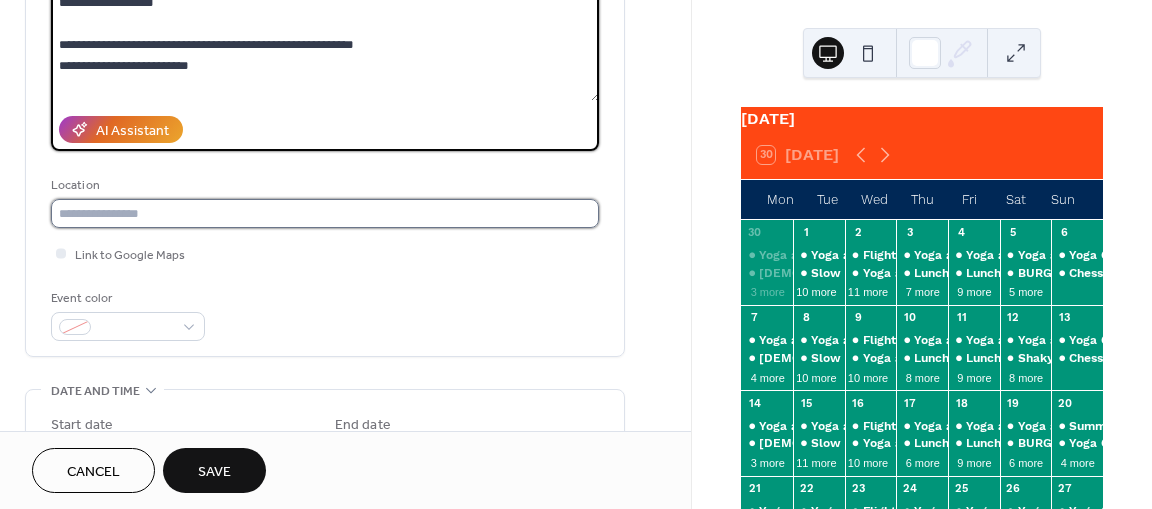 click at bounding box center [325, 213] 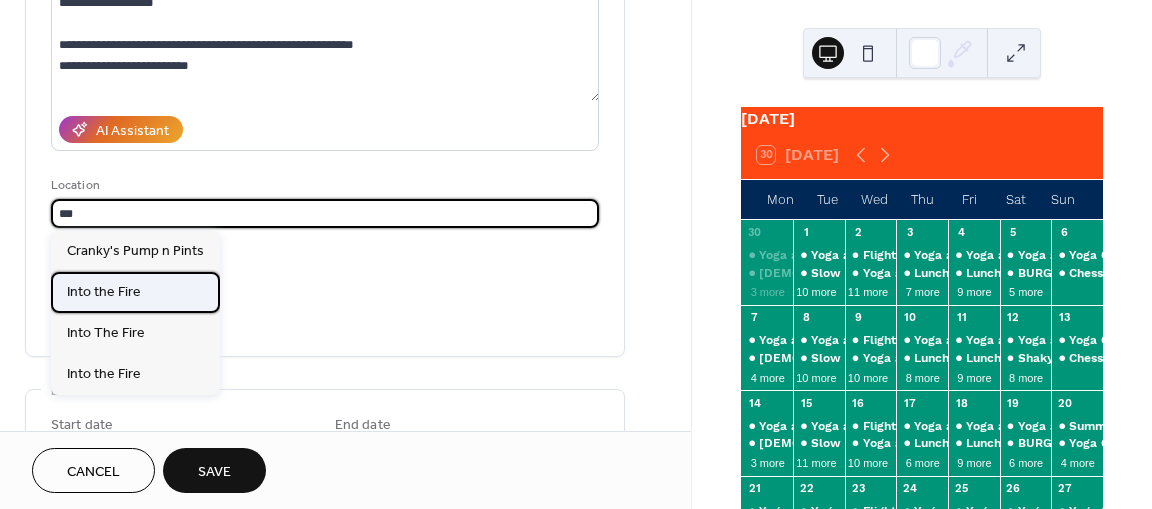click on "Into the Fire" at bounding box center (135, 292) 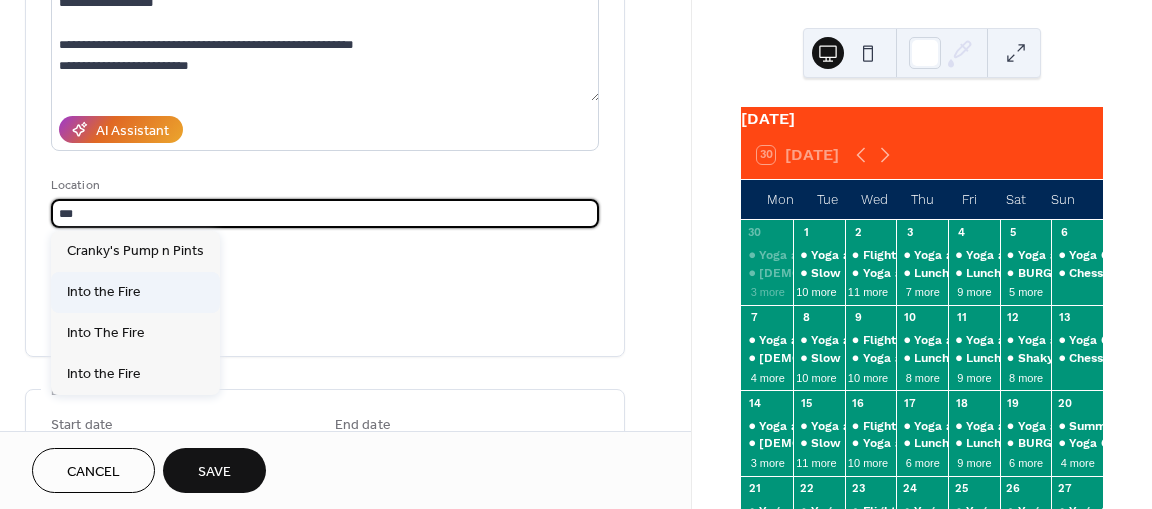 type on "**********" 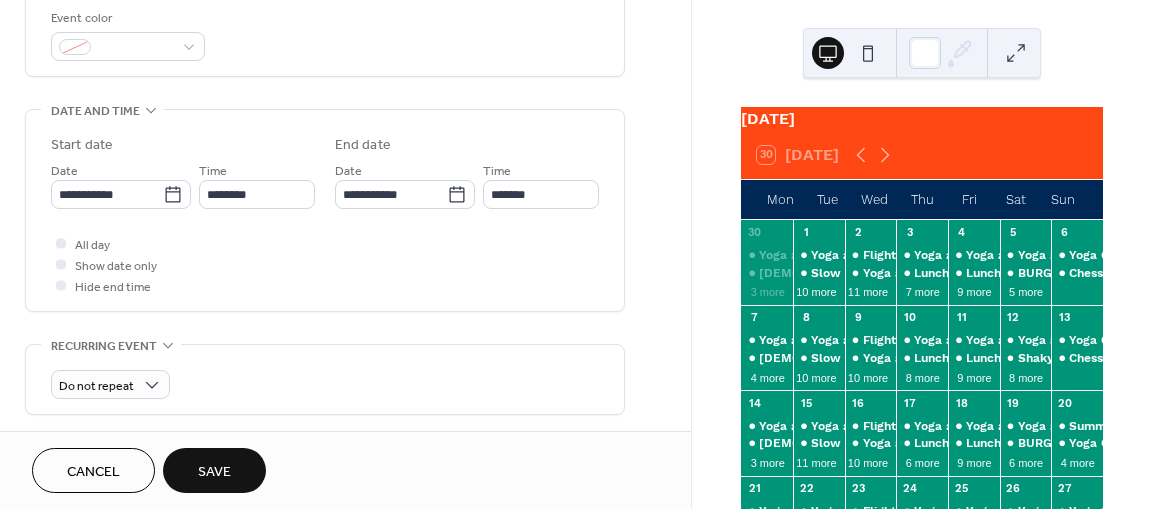 scroll, scrollTop: 546, scrollLeft: 0, axis: vertical 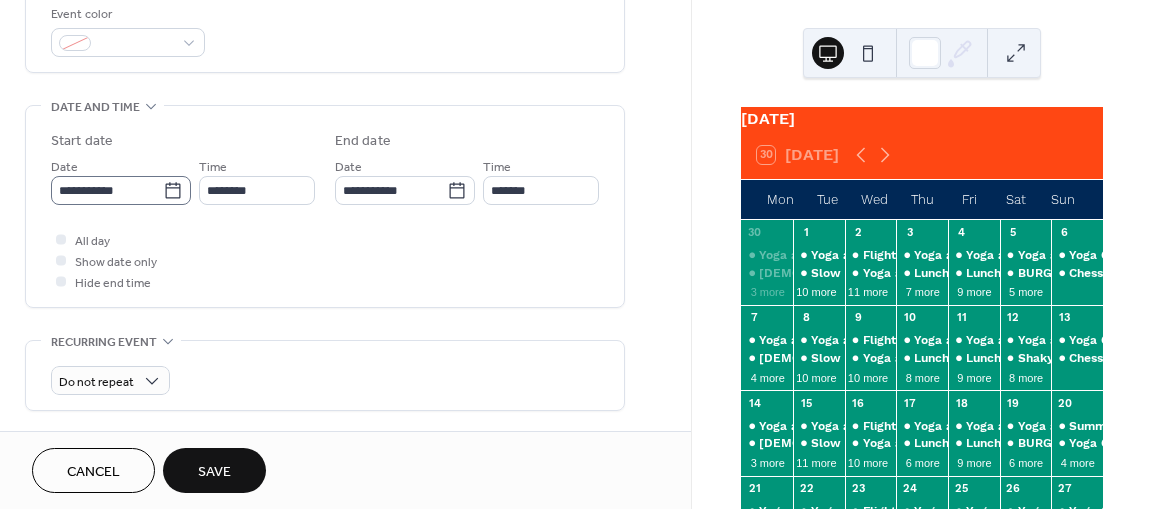 click 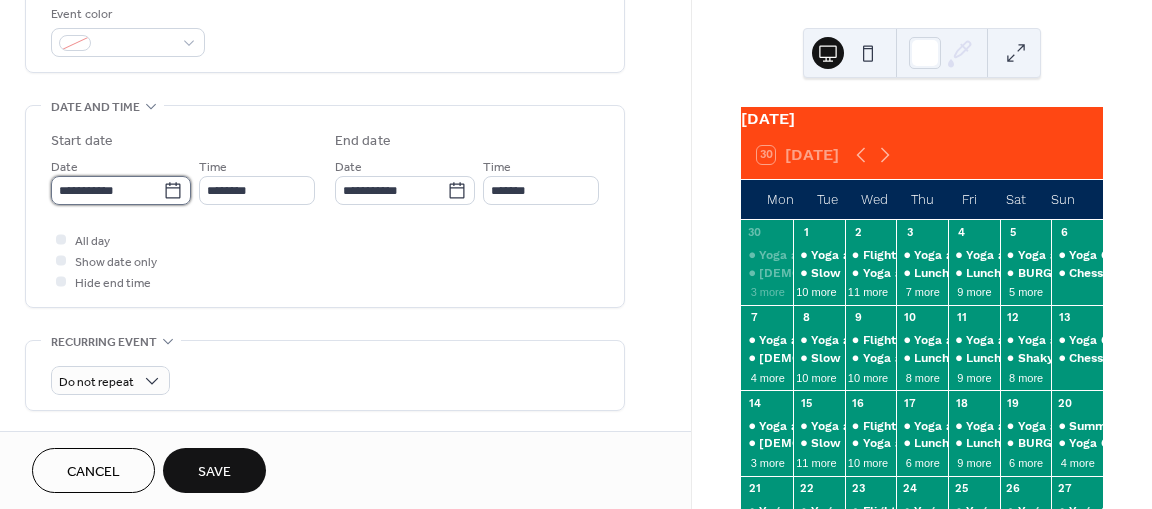 click on "**********" at bounding box center (107, 190) 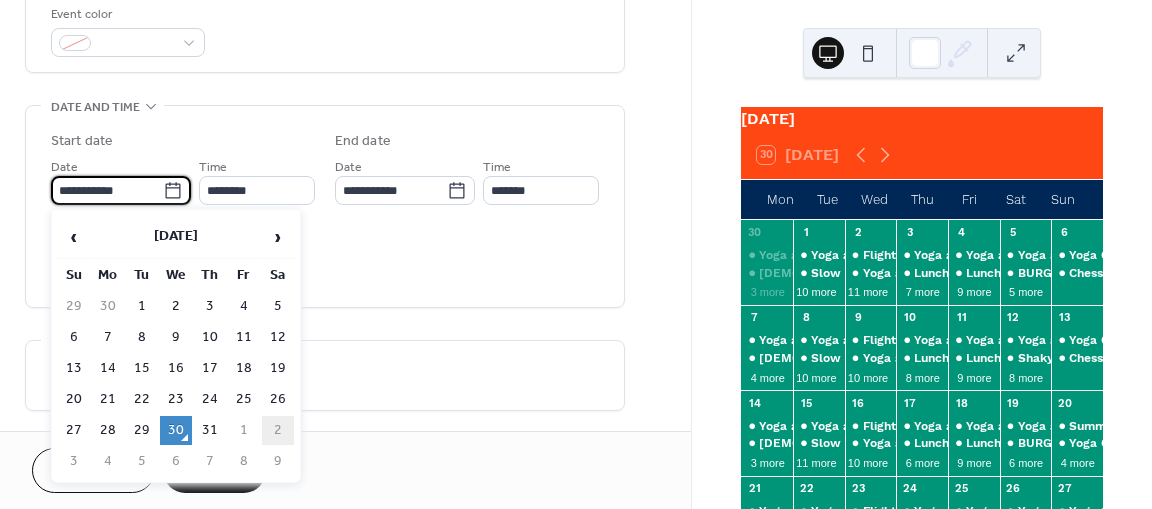 click on "2" at bounding box center (278, 430) 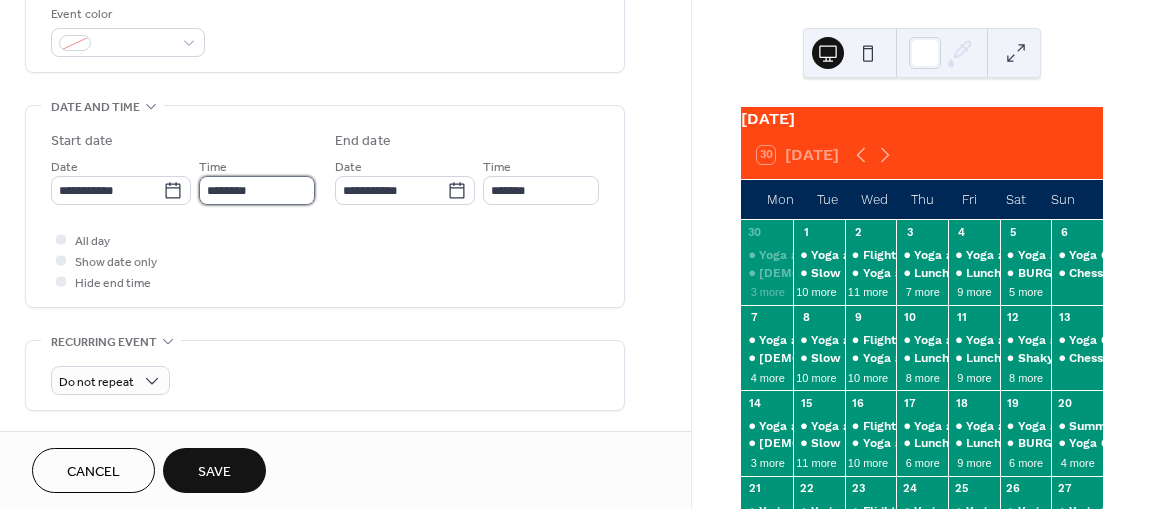 click on "********" at bounding box center (257, 190) 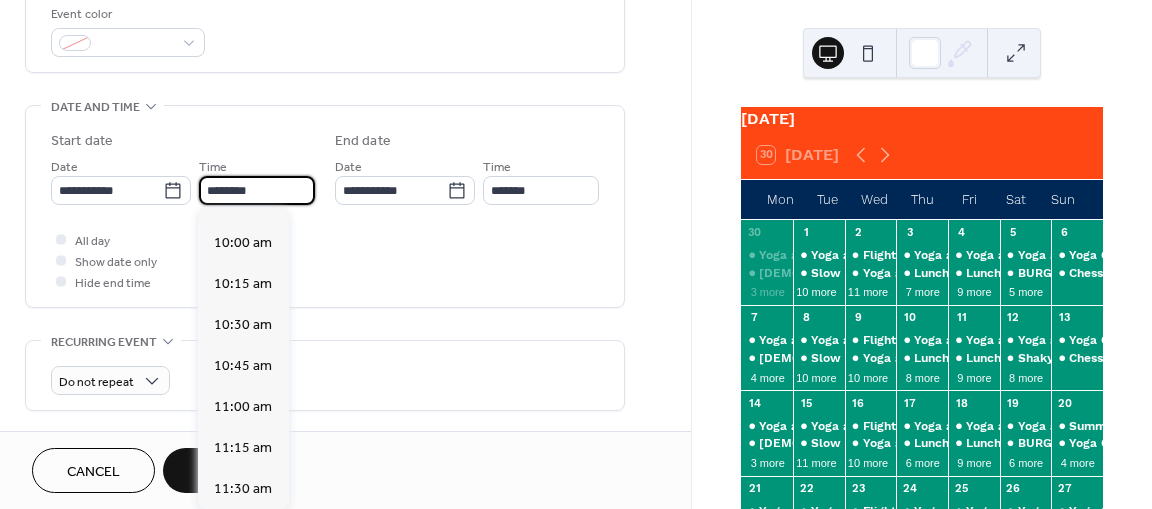 scroll, scrollTop: 1623, scrollLeft: 0, axis: vertical 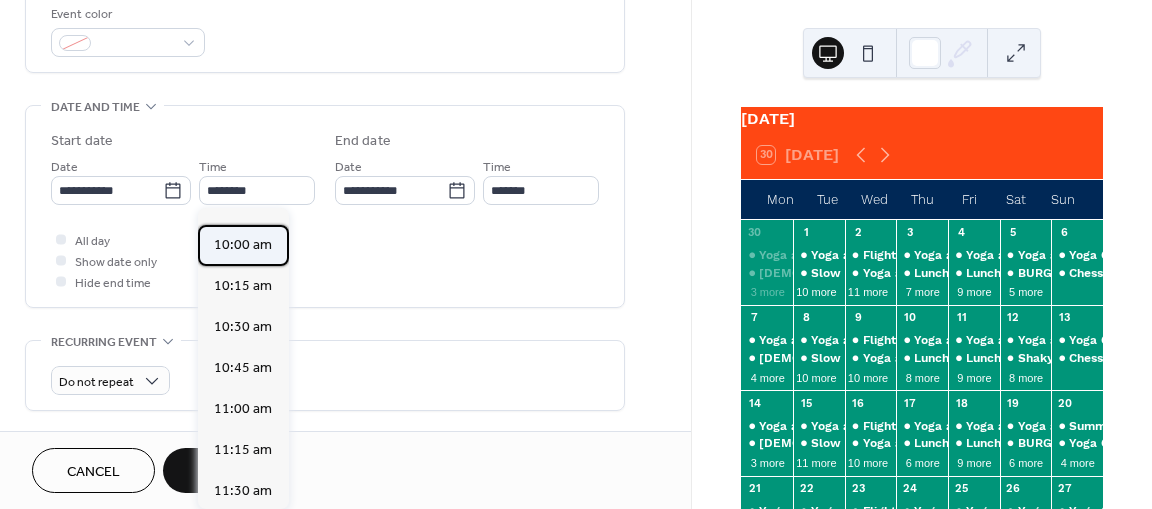 click on "10:00 am" at bounding box center [243, 244] 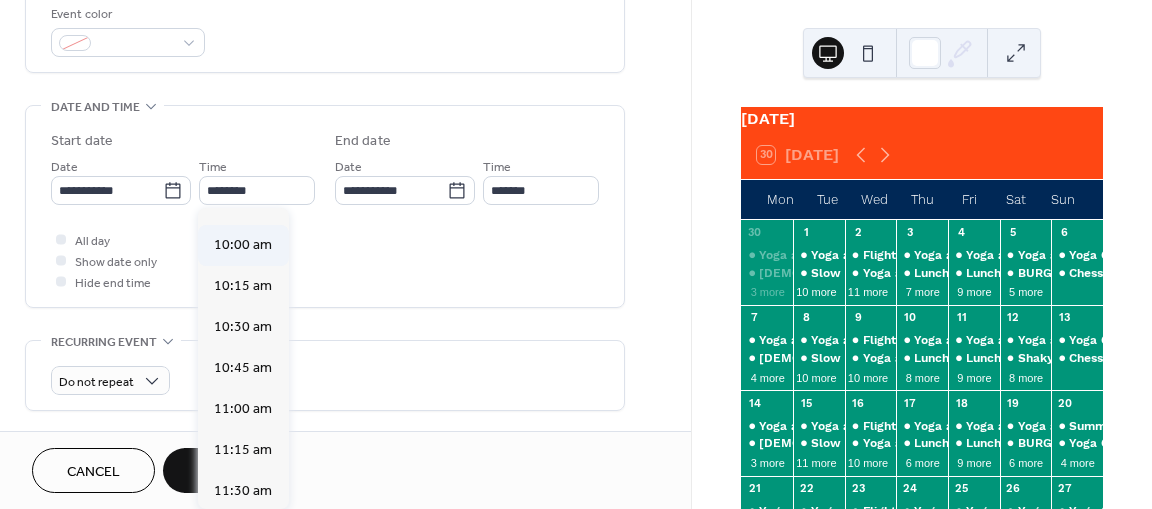 type on "********" 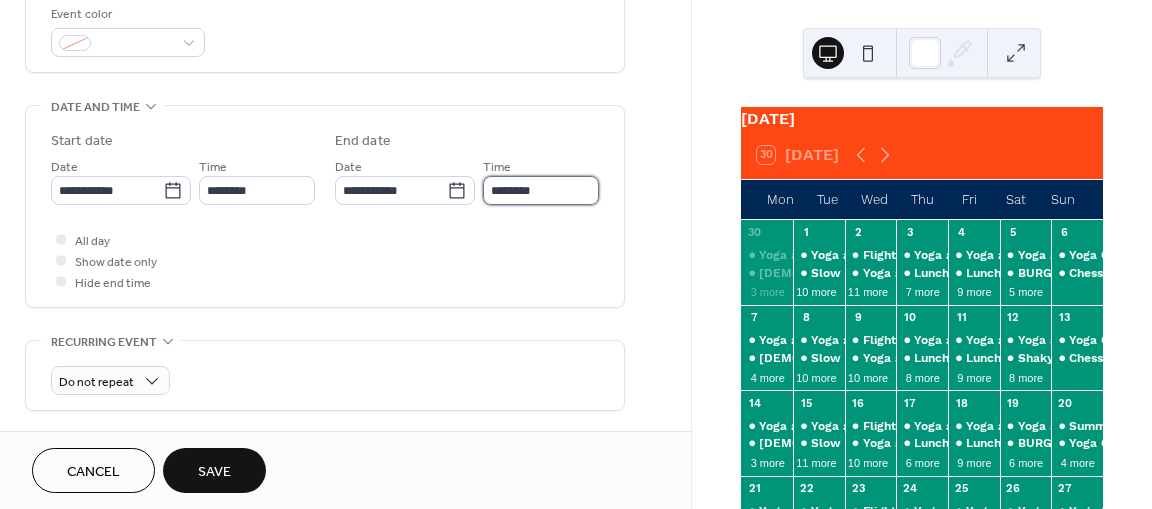 click on "********" at bounding box center (541, 190) 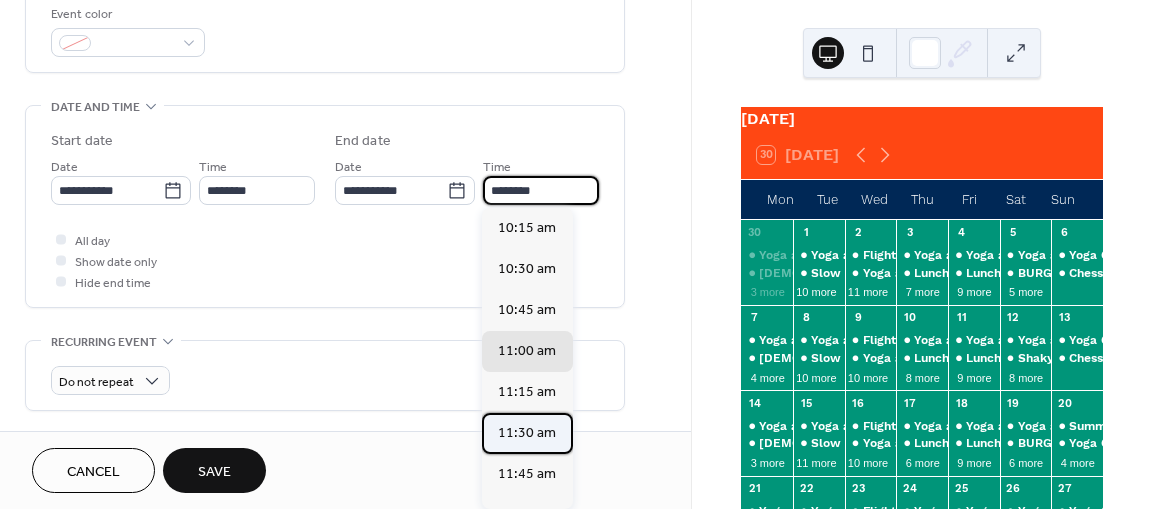 click on "11:30 am" at bounding box center (527, 432) 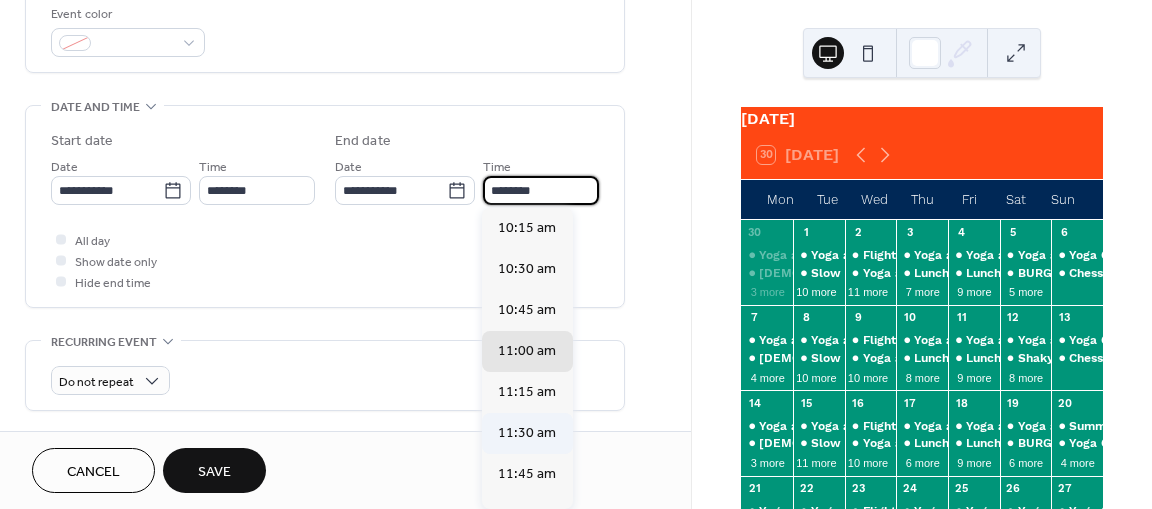 type on "********" 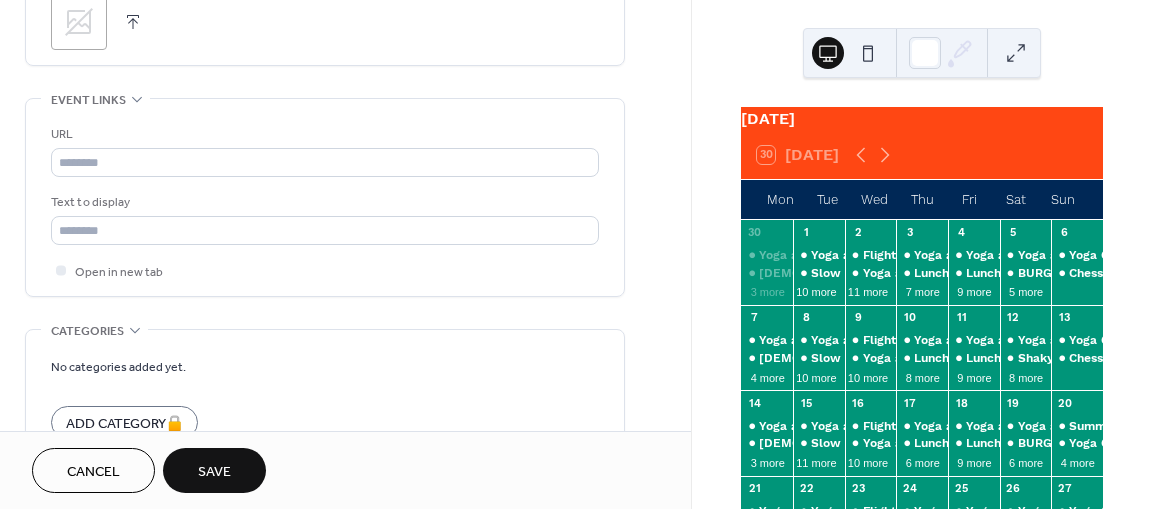 scroll, scrollTop: 1020, scrollLeft: 0, axis: vertical 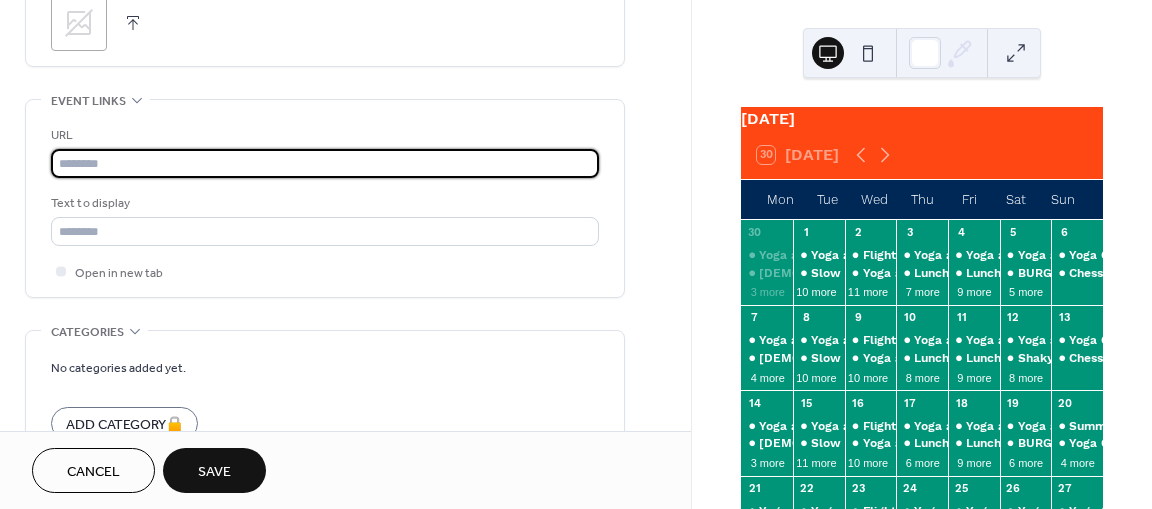 click at bounding box center (325, 163) 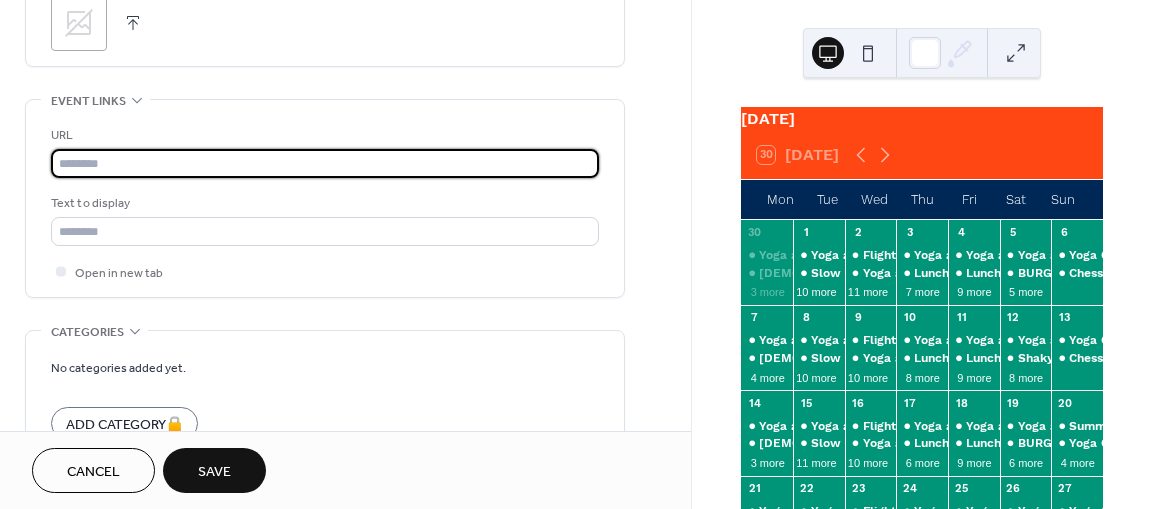 paste on "**********" 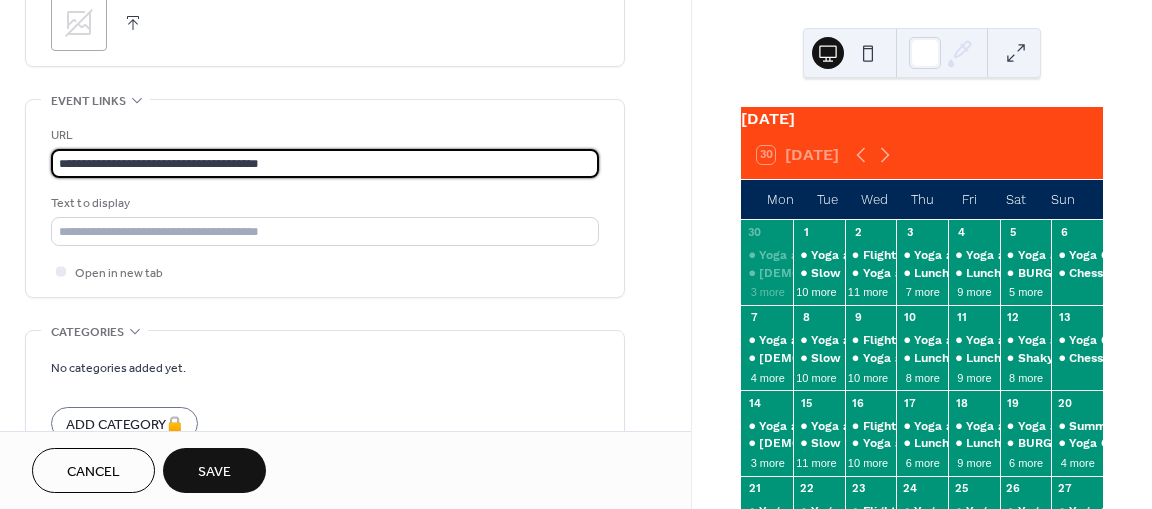 scroll, scrollTop: 1199, scrollLeft: 0, axis: vertical 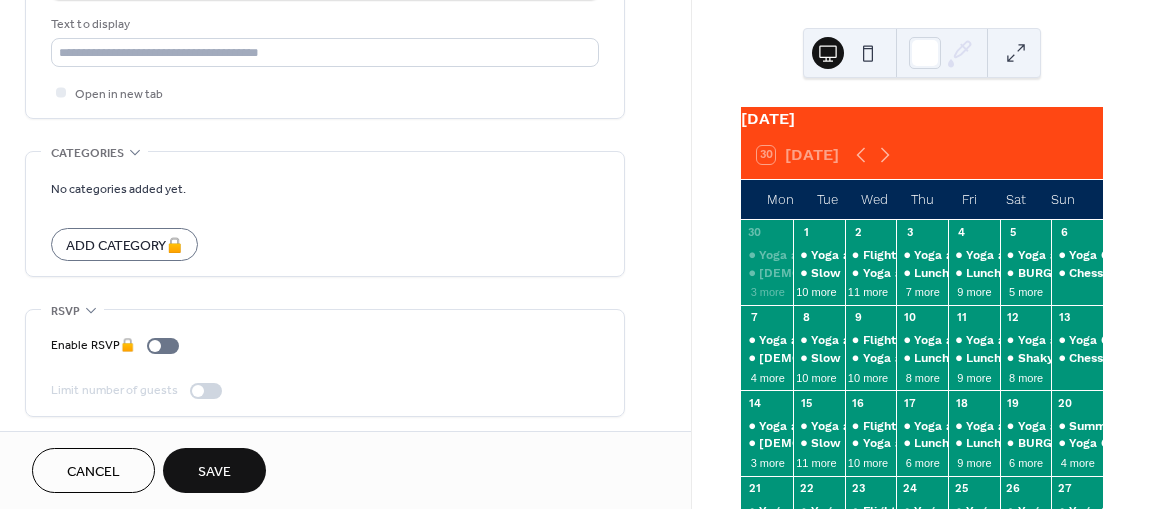 type on "**********" 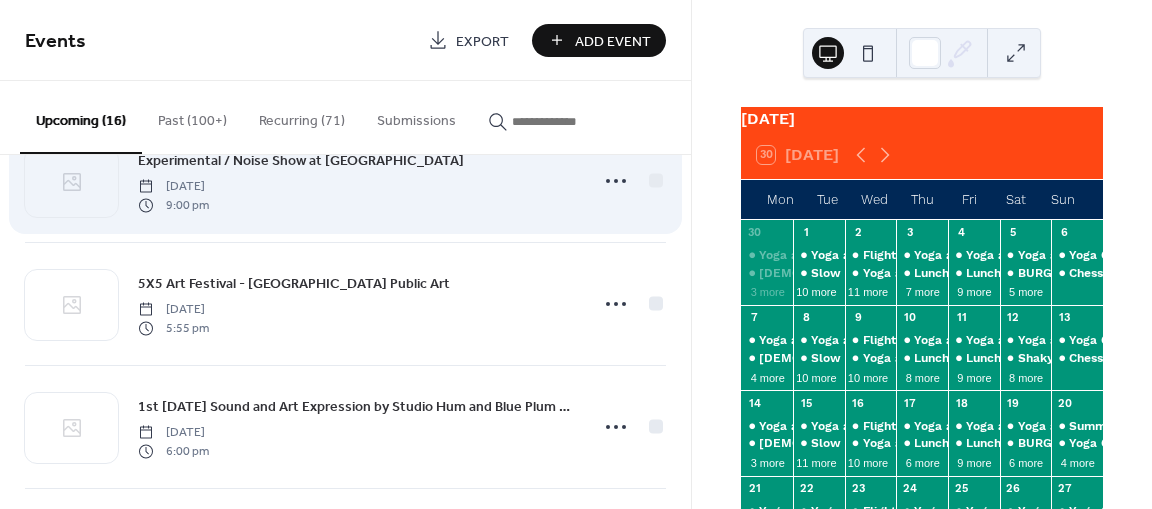 scroll, scrollTop: 66, scrollLeft: 0, axis: vertical 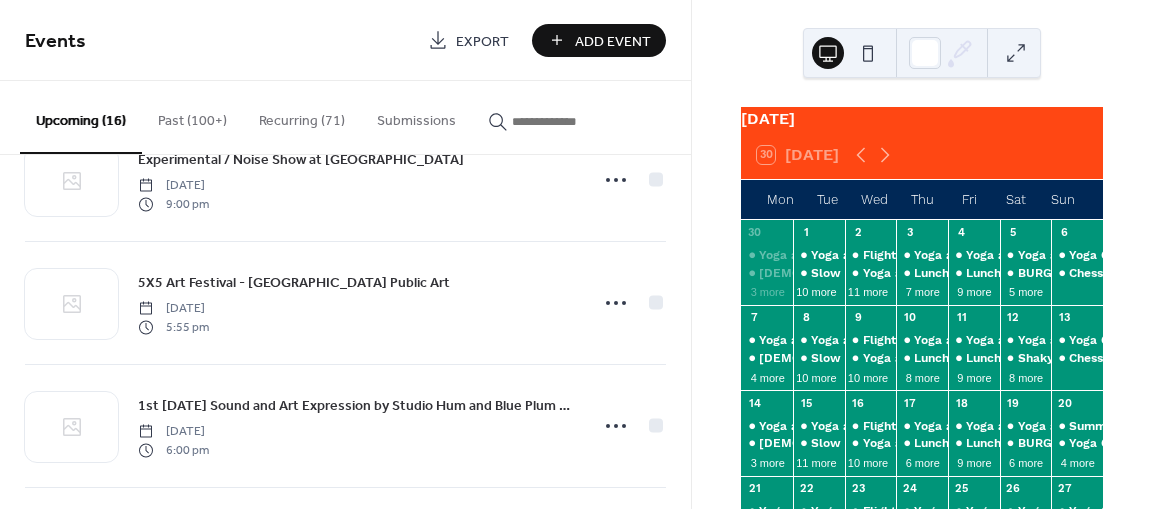 click on "Add Event" at bounding box center [613, 41] 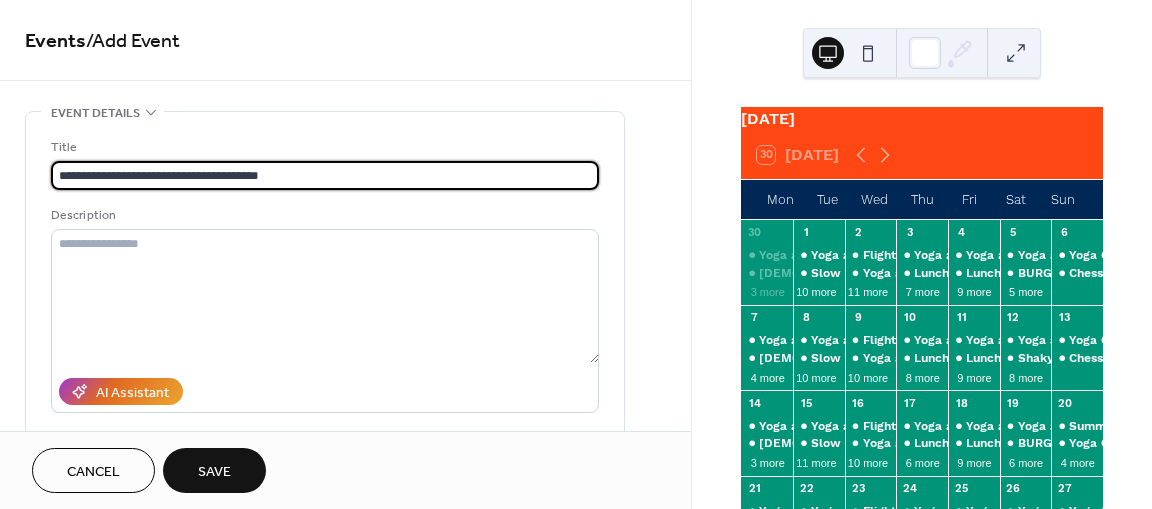 type on "**********" 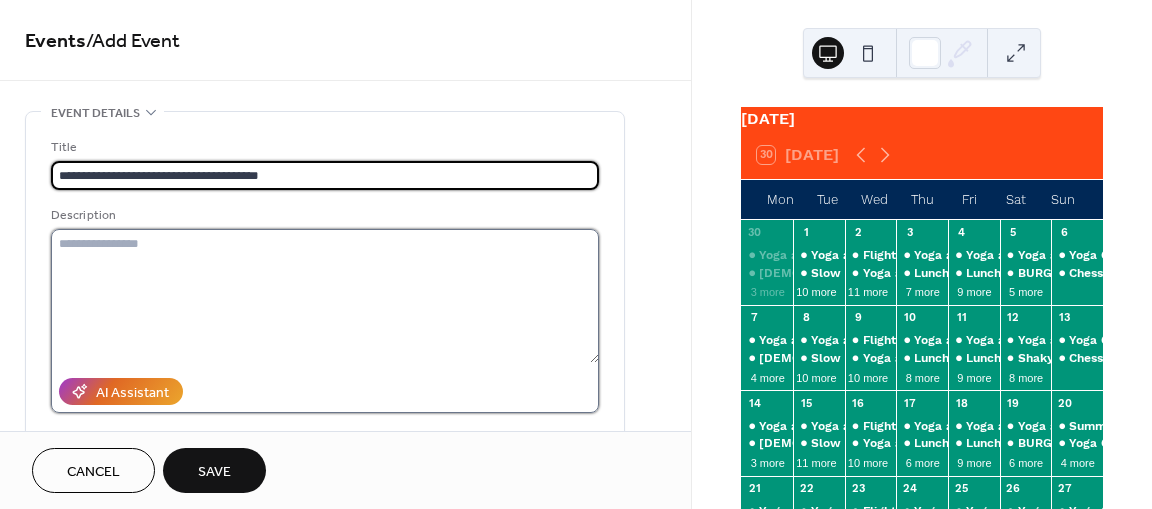 click at bounding box center [325, 296] 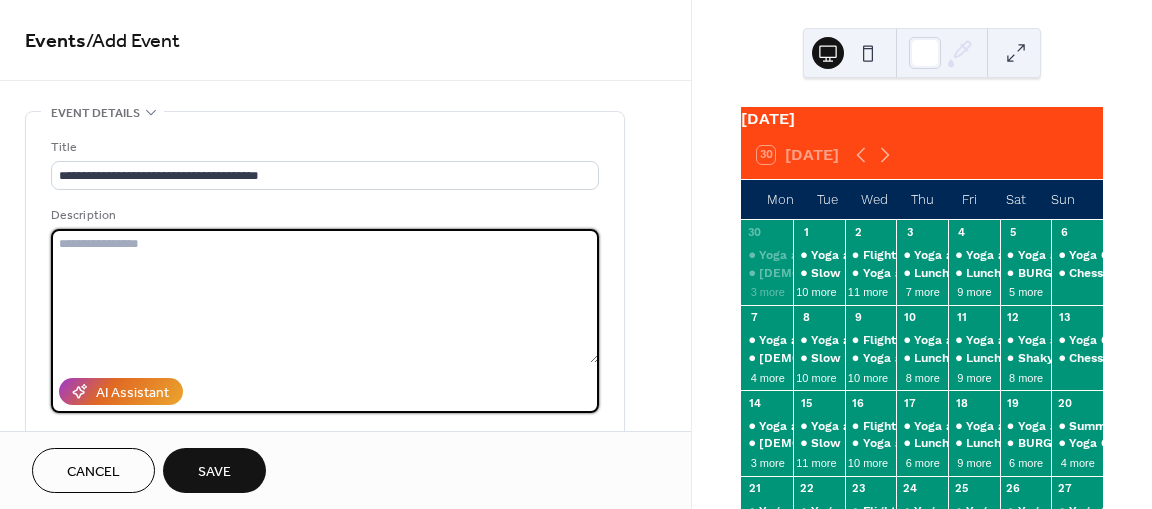 paste on "**********" 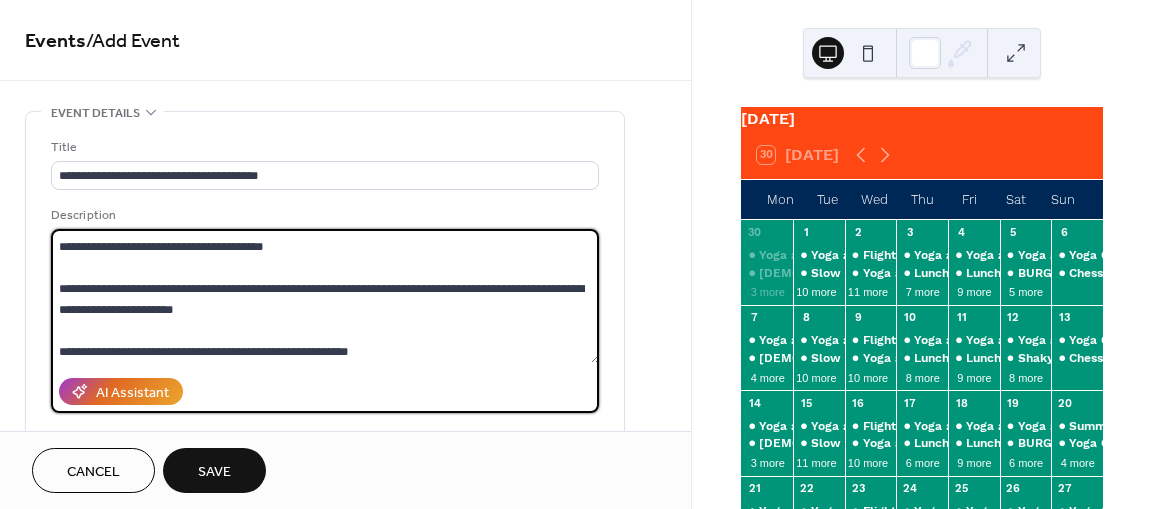scroll, scrollTop: 146, scrollLeft: 0, axis: vertical 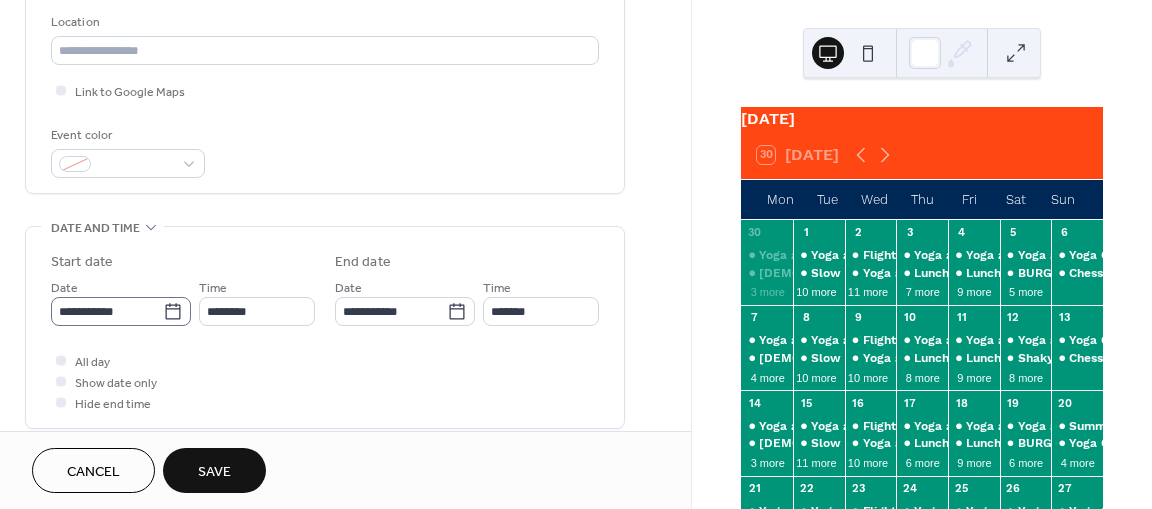 type on "**********" 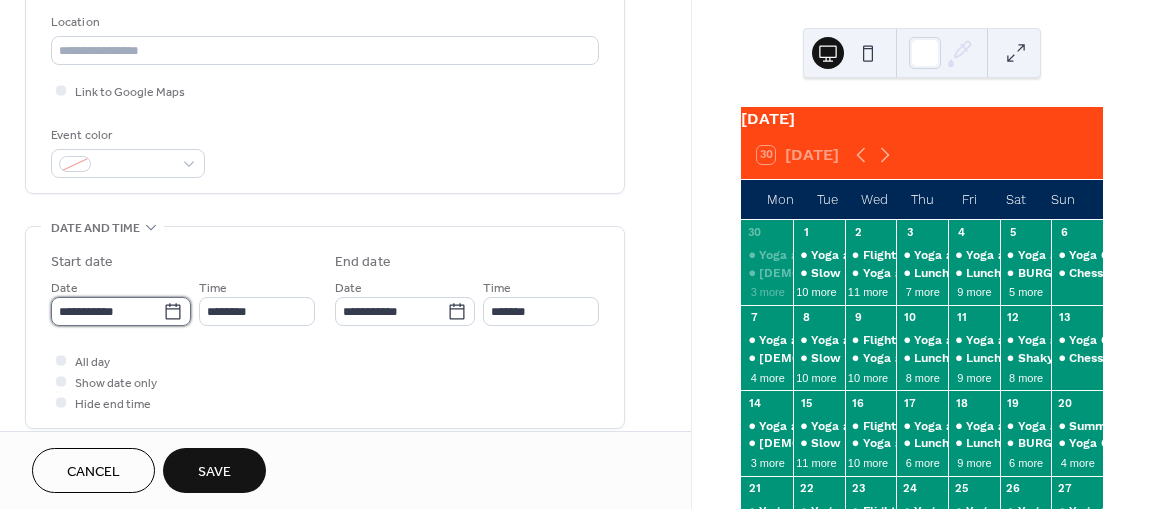 click on "**********" at bounding box center [107, 311] 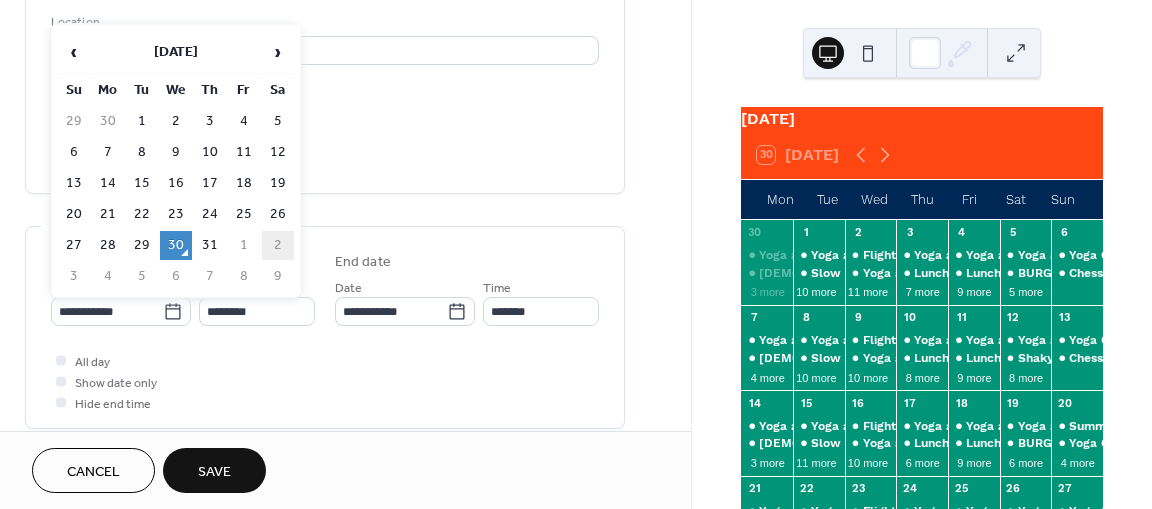 click on "2" at bounding box center (278, 245) 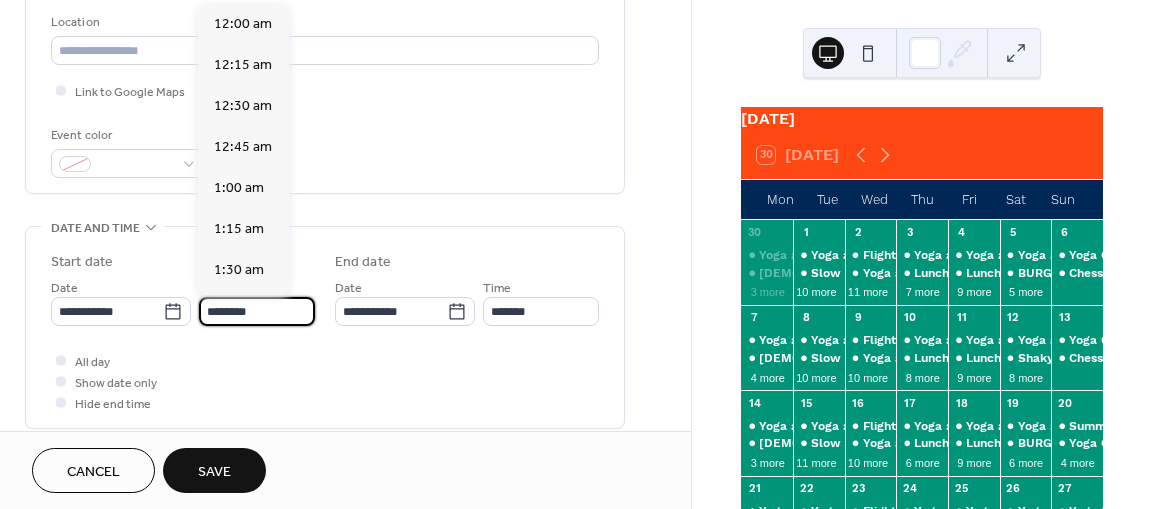 click on "********" at bounding box center (257, 311) 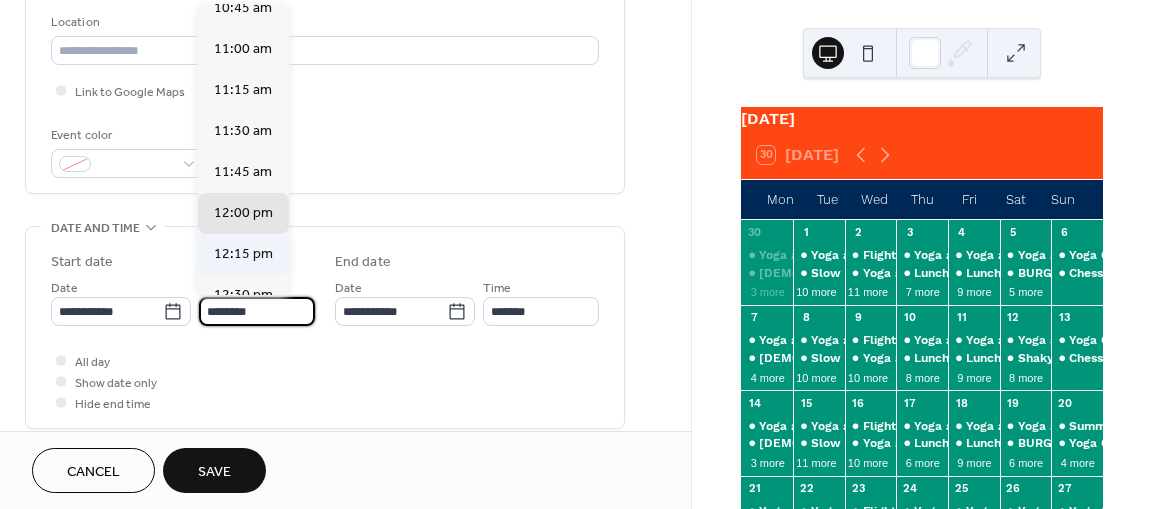 scroll, scrollTop: 1778, scrollLeft: 0, axis: vertical 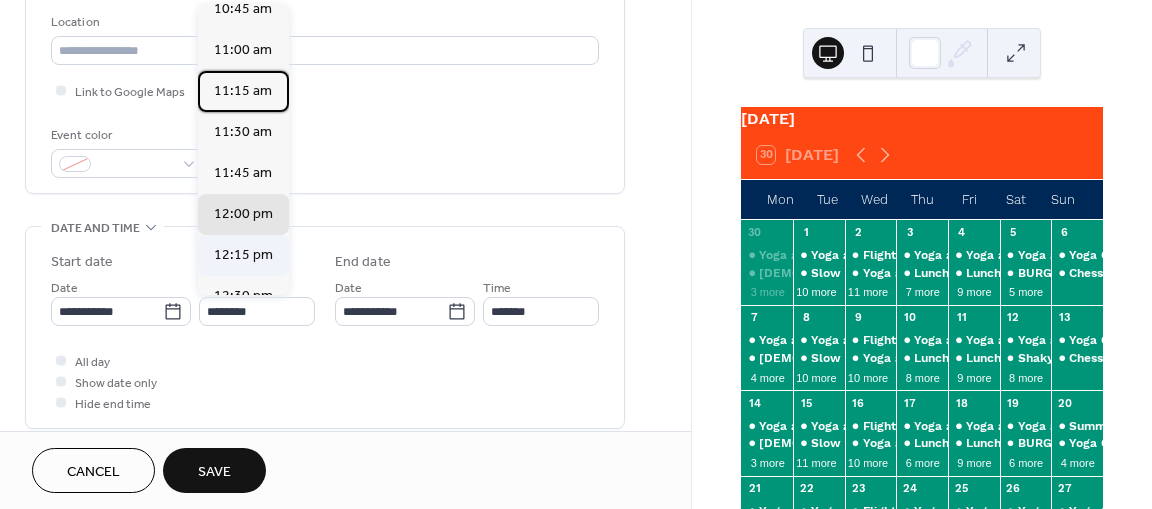 click on "11:15 am" at bounding box center [243, 91] 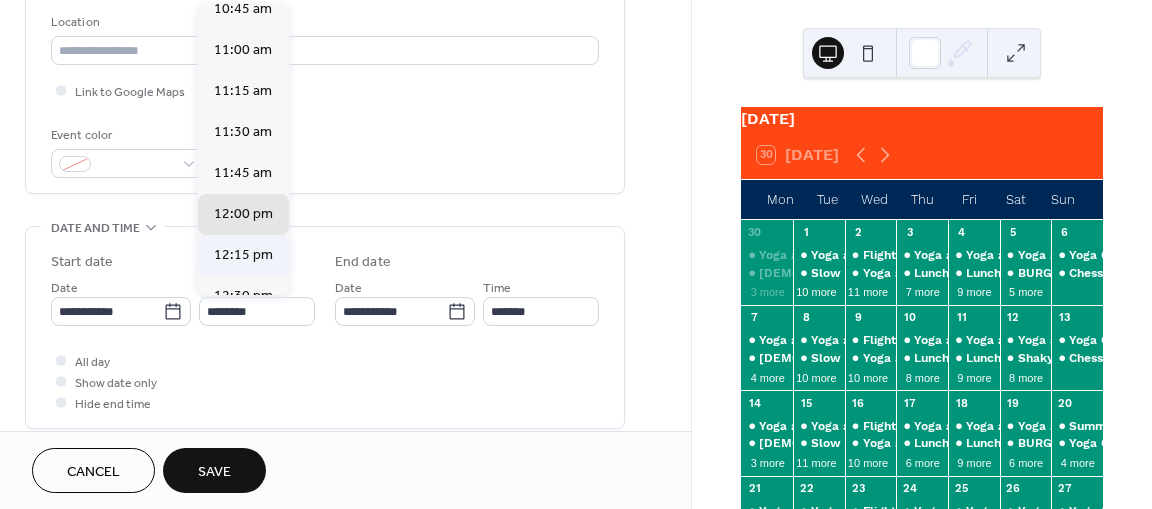 type on "********" 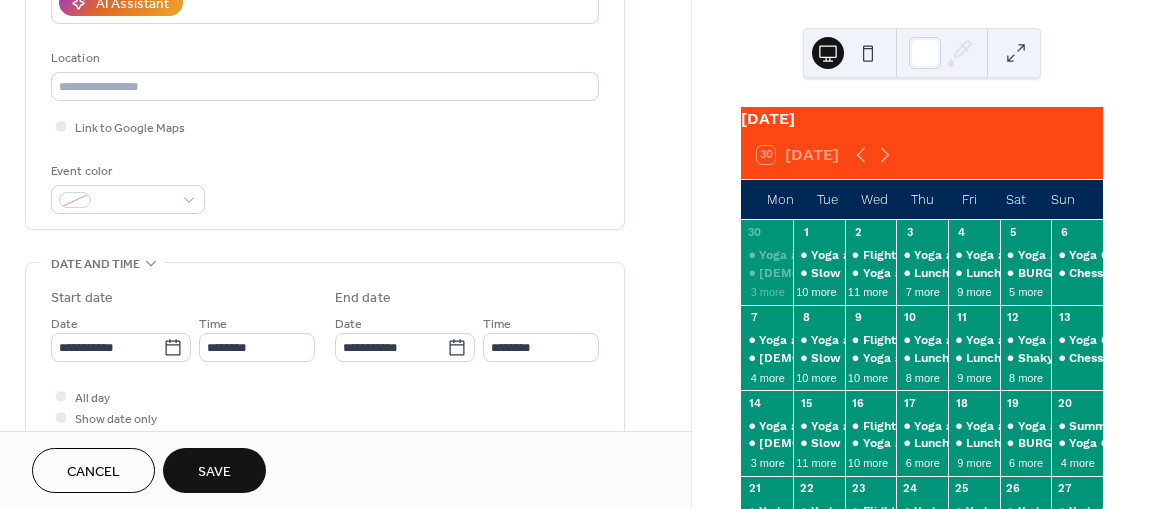 scroll, scrollTop: 390, scrollLeft: 0, axis: vertical 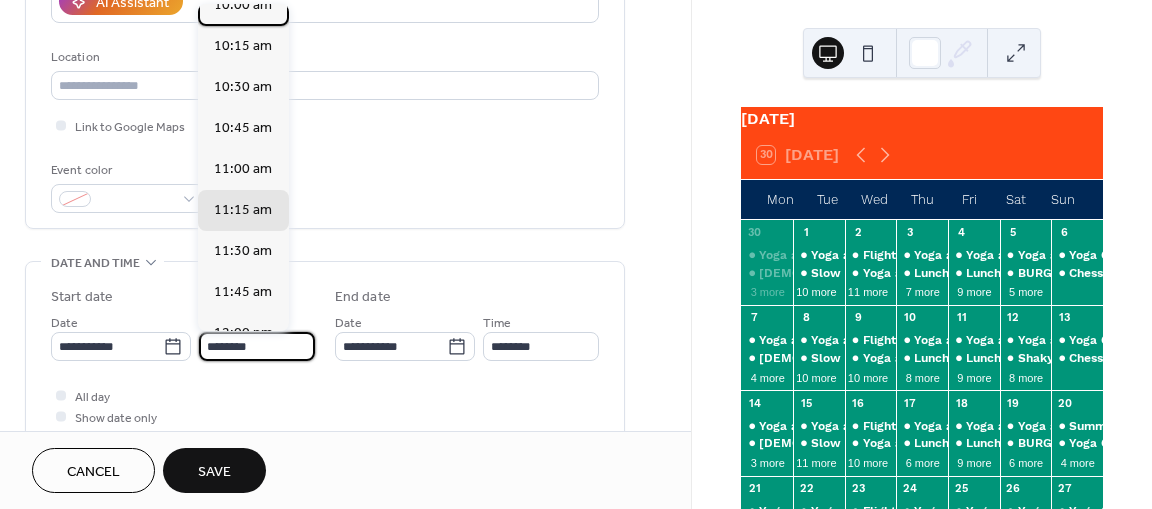 drag, startPoint x: 260, startPoint y: 347, endPoint x: 222, endPoint y: 9, distance: 340.1294 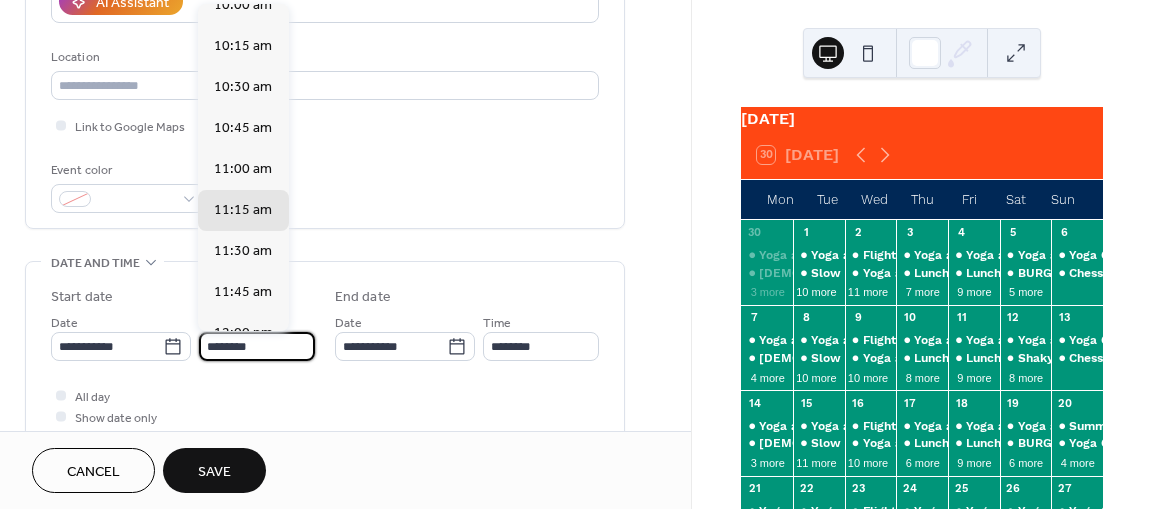 type on "********" 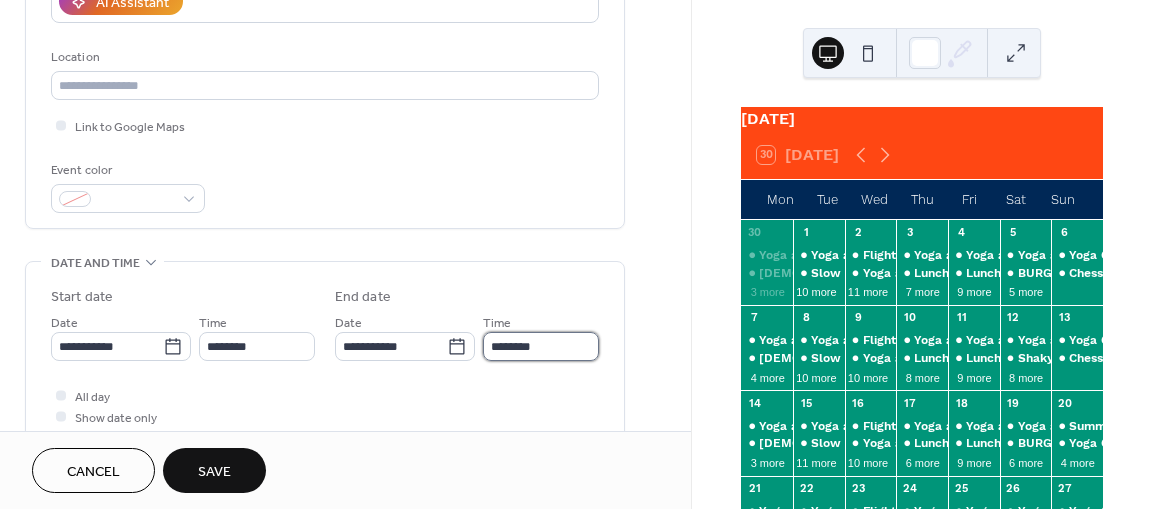 click on "********" at bounding box center [541, 346] 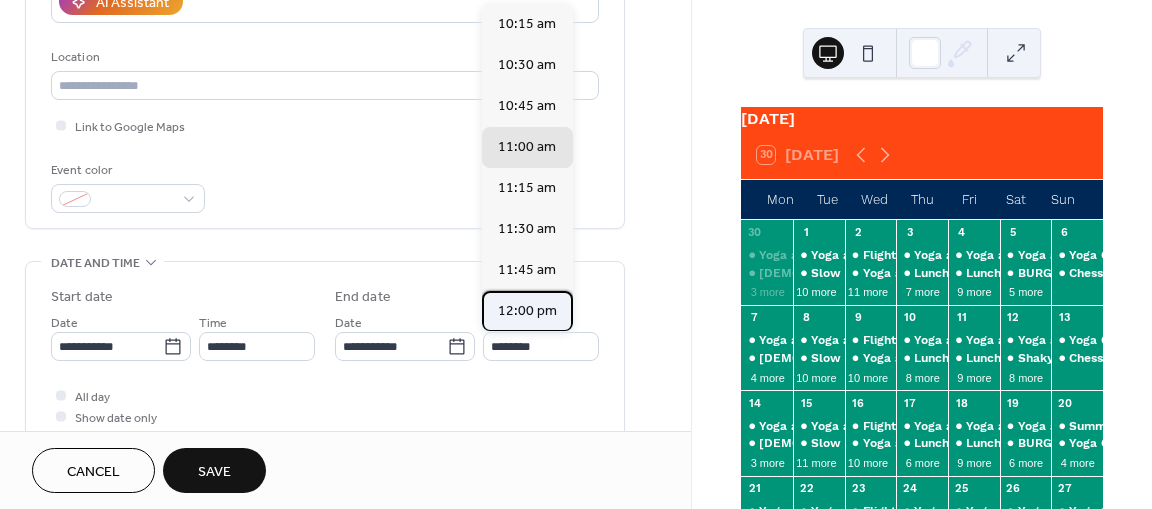 click on "12:00 pm" at bounding box center (527, 311) 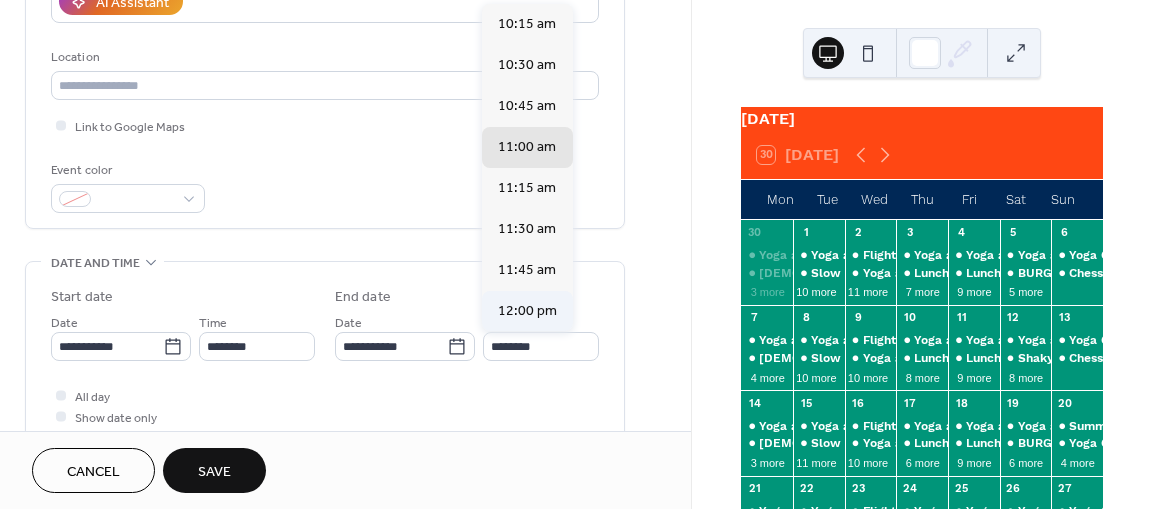 type on "********" 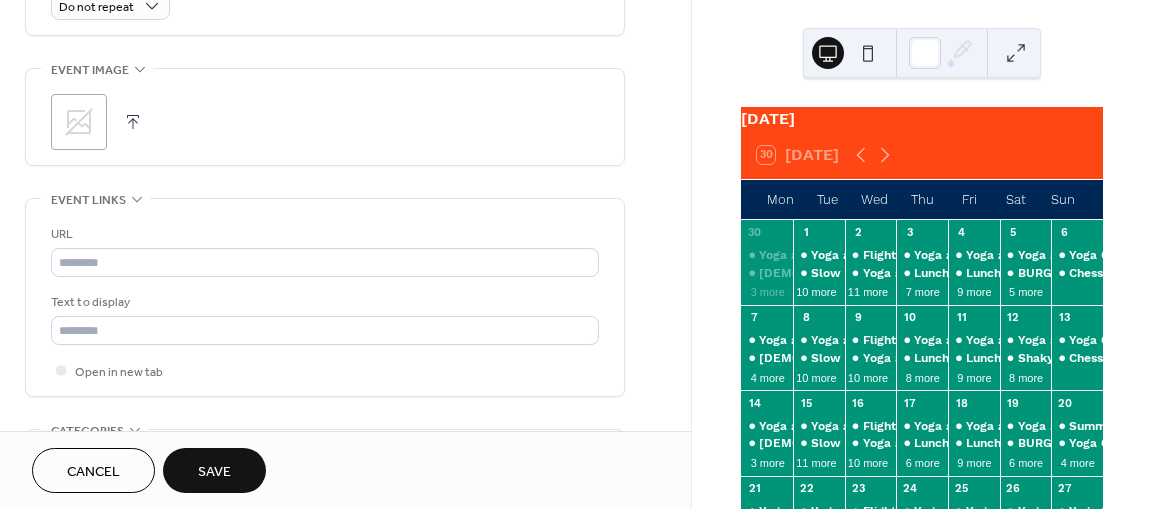 scroll, scrollTop: 922, scrollLeft: 0, axis: vertical 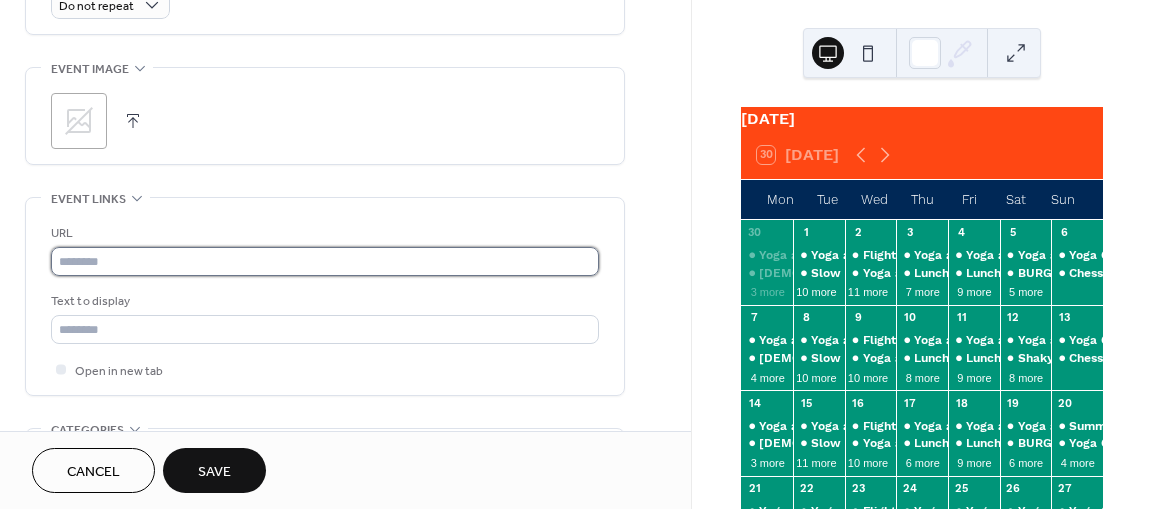 click at bounding box center (325, 261) 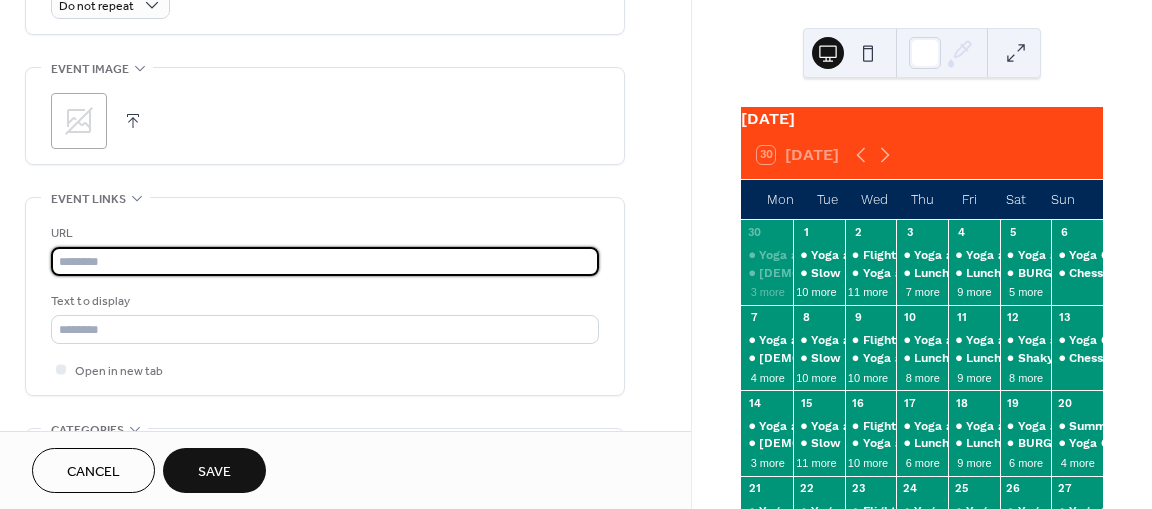 paste on "**********" 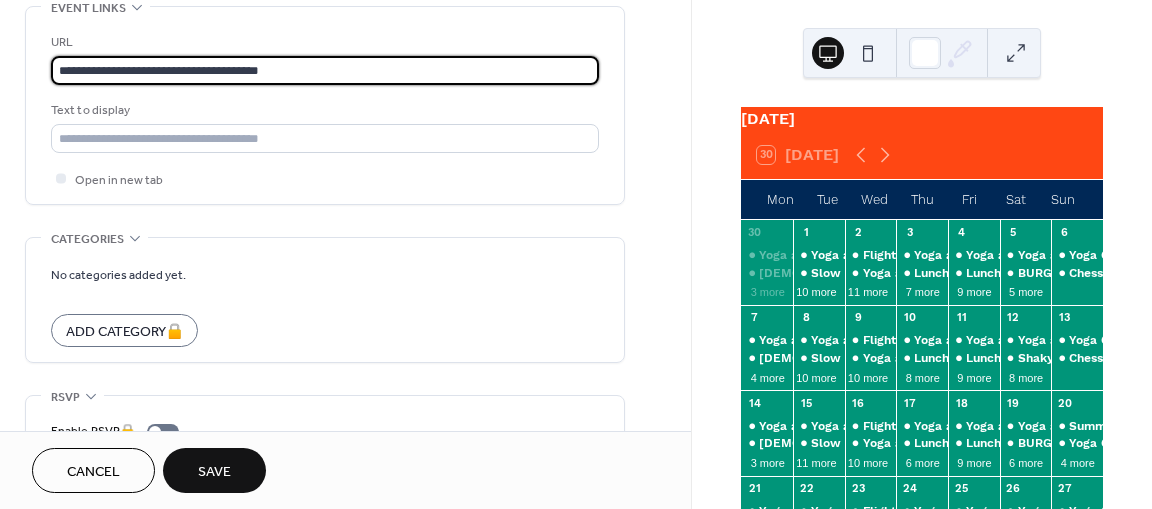 scroll, scrollTop: 1199, scrollLeft: 0, axis: vertical 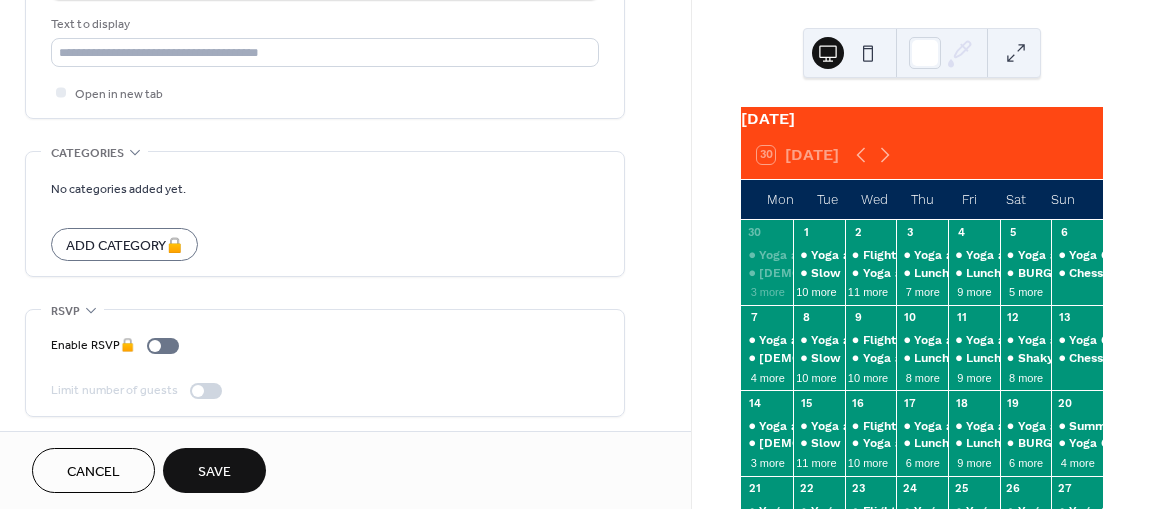 type on "**********" 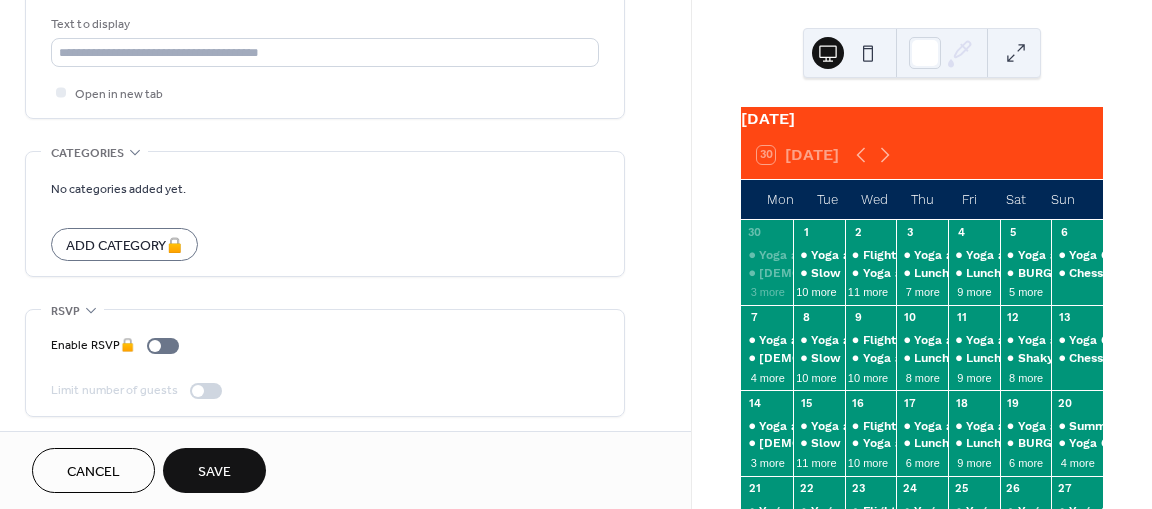 click on "Save" at bounding box center [214, 472] 